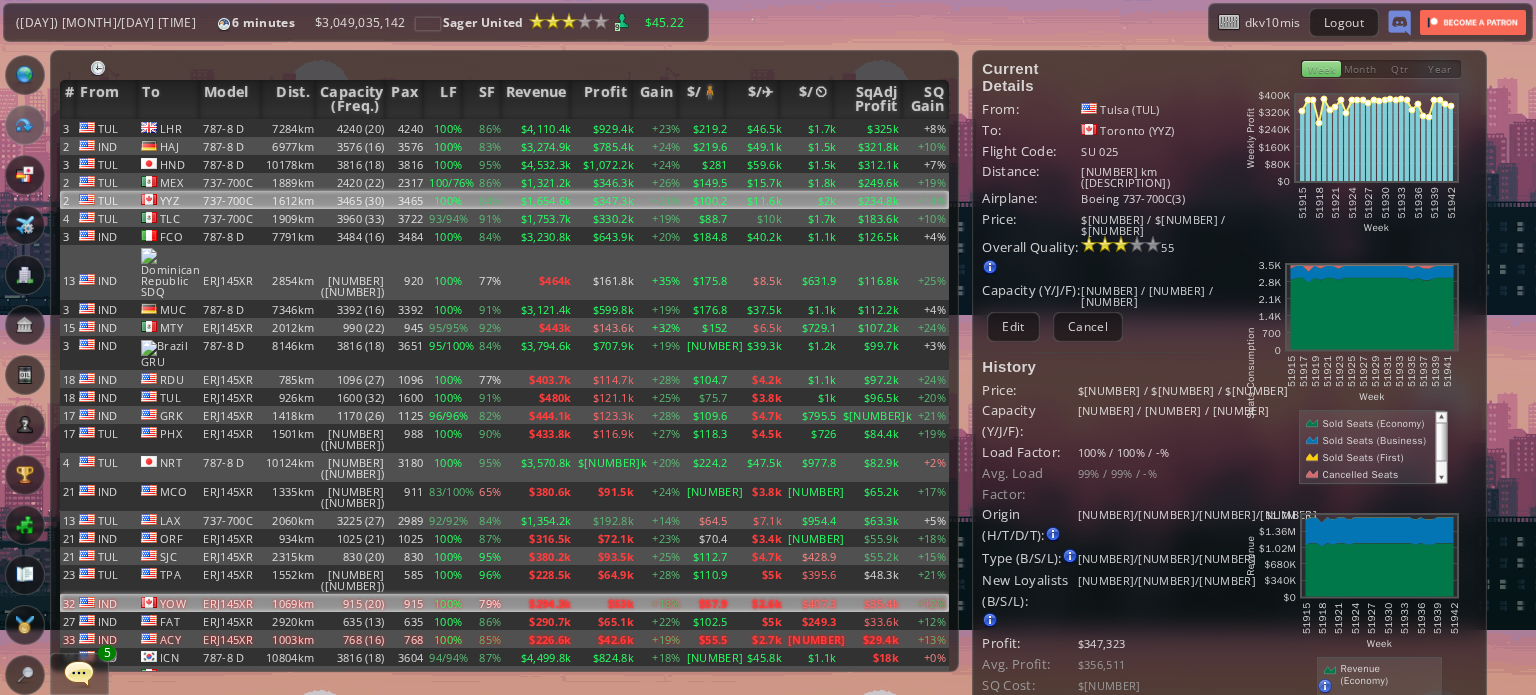 scroll, scrollTop: 0, scrollLeft: 0, axis: both 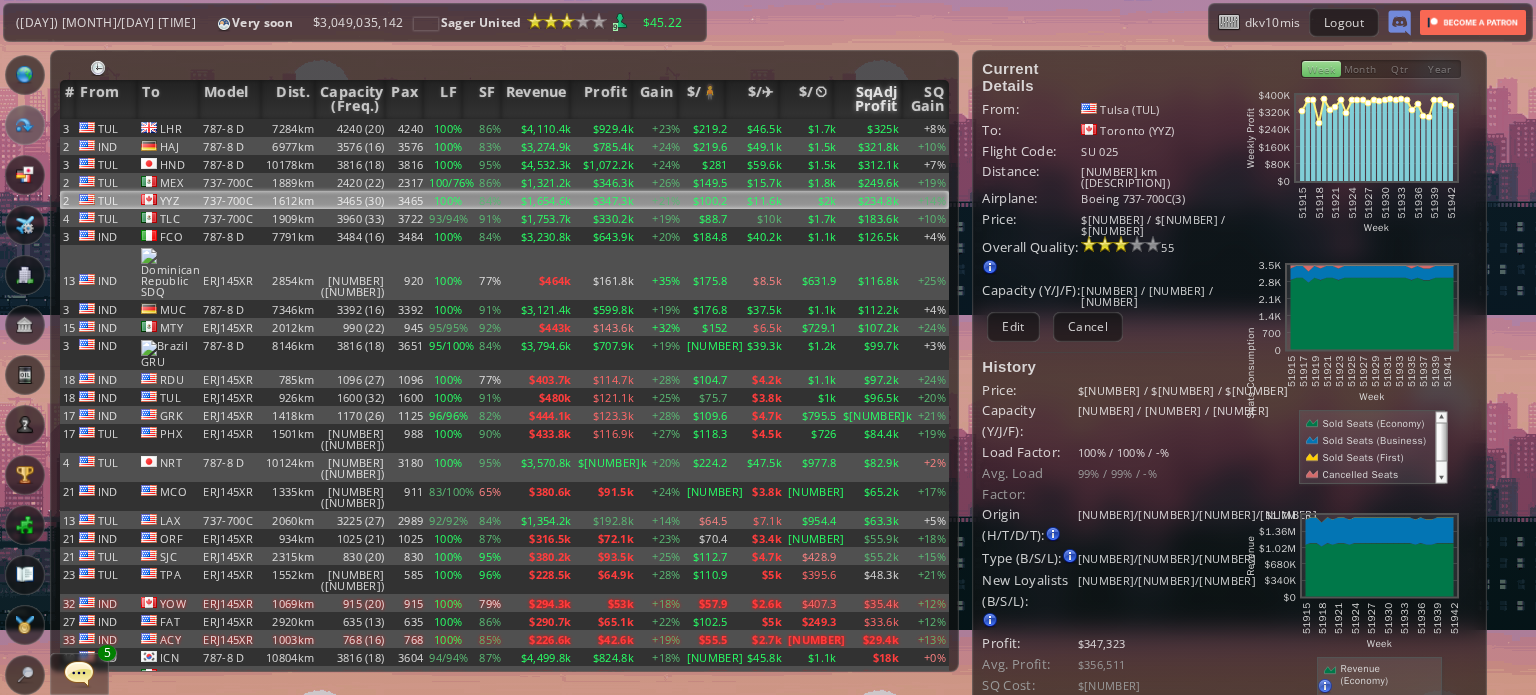 click on "SqAdj Profit" at bounding box center (868, 99) 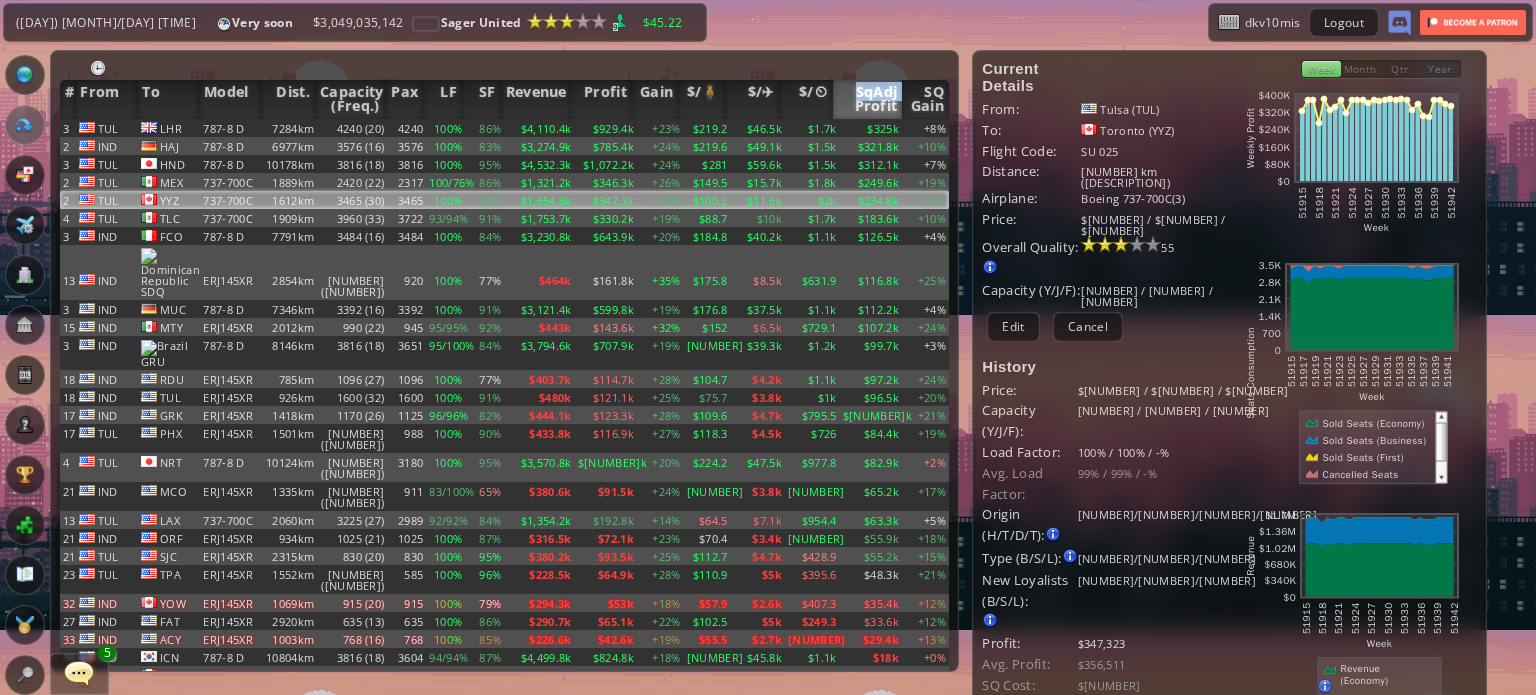 click on "SqAdj Profit" at bounding box center [868, 99] 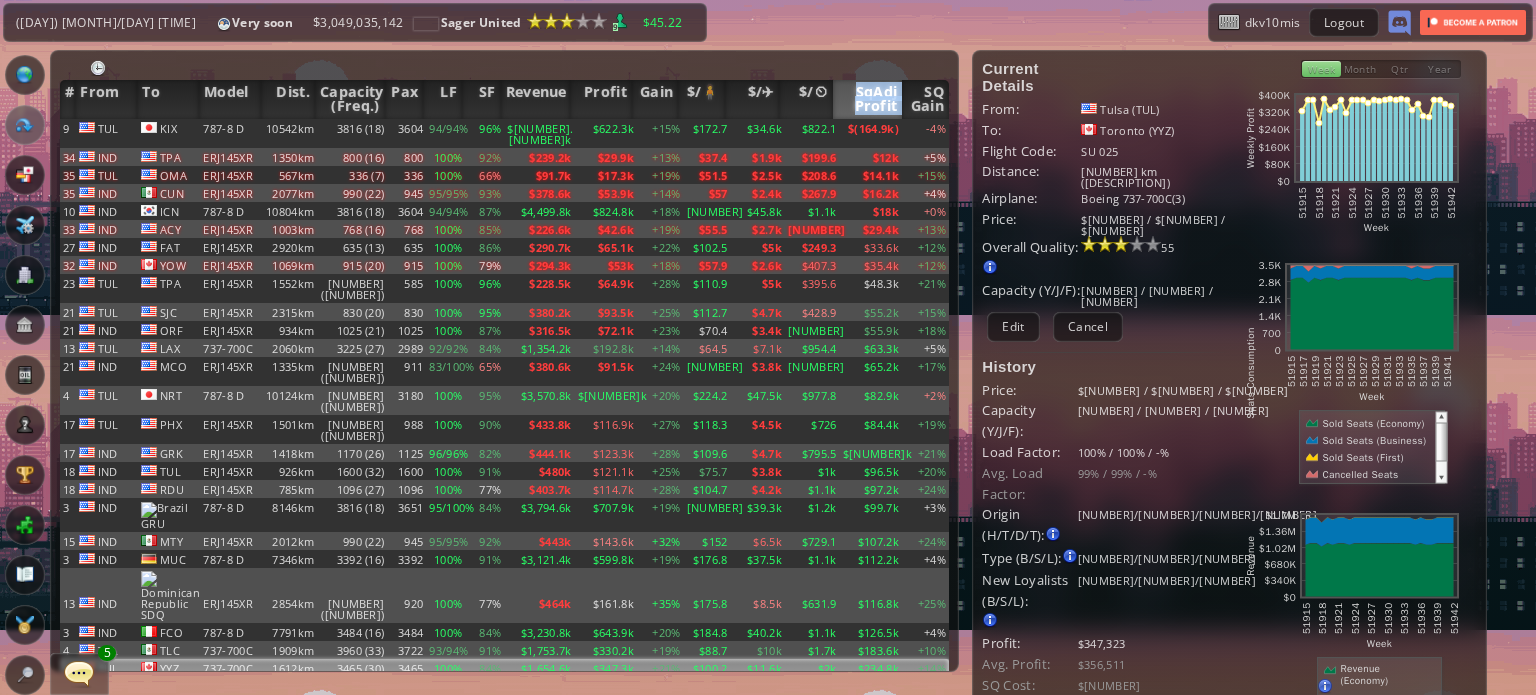 click on "SqAdj Profit" at bounding box center [868, 99] 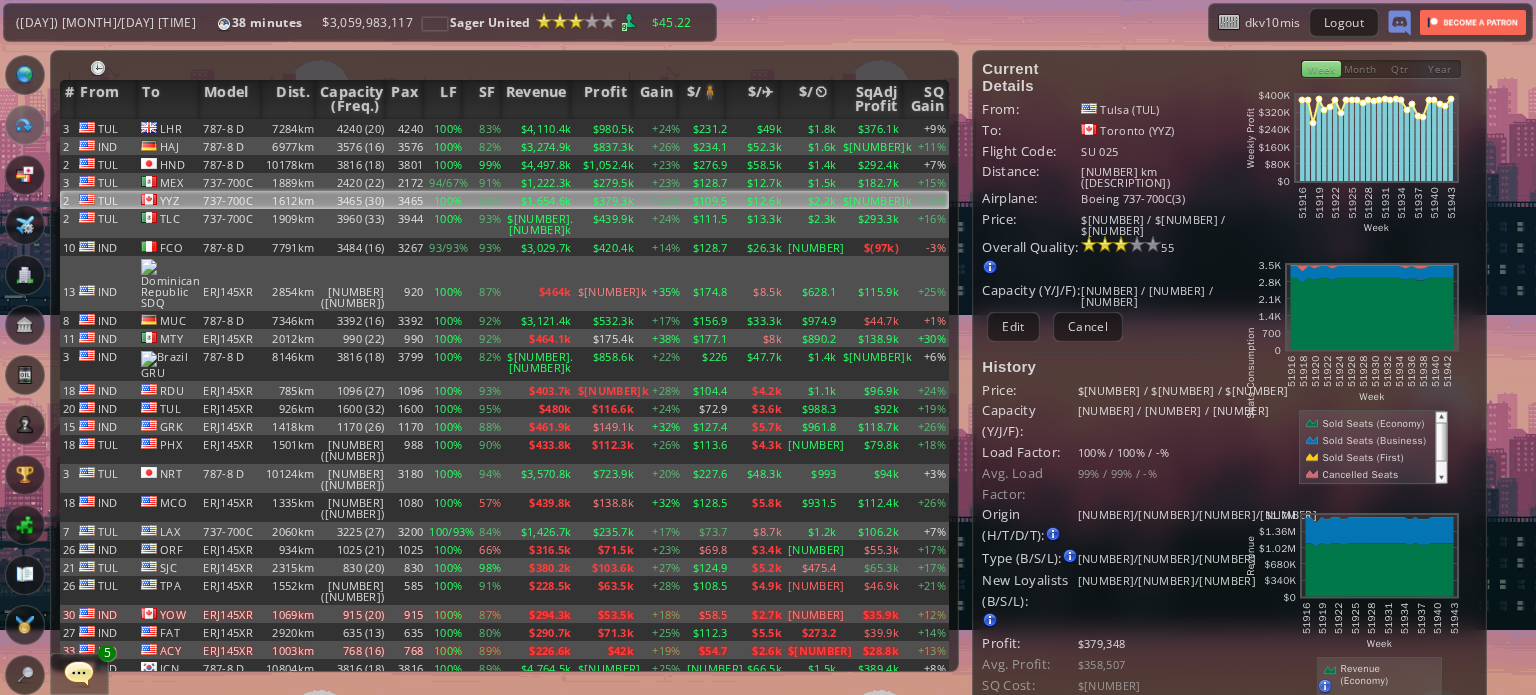 click at bounding box center [79, 673] 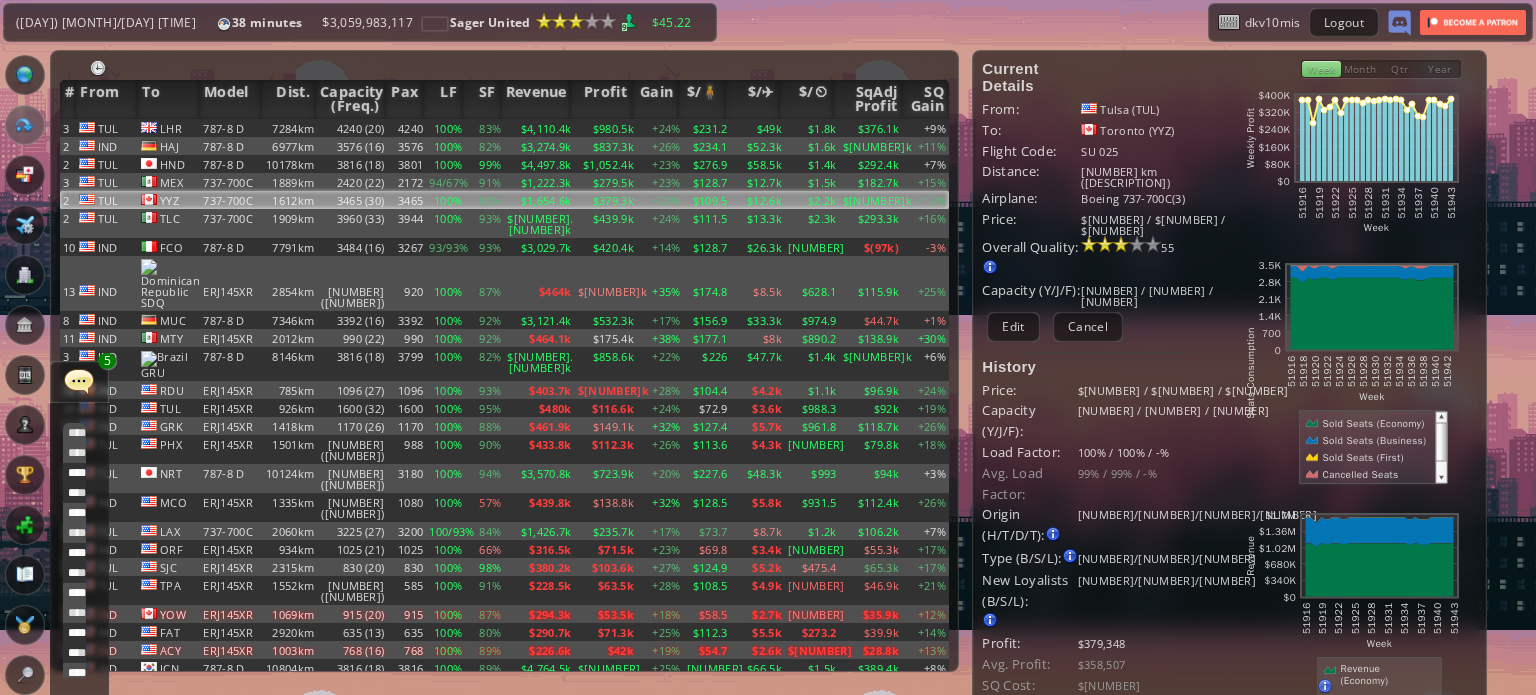scroll, scrollTop: 938, scrollLeft: 0, axis: vertical 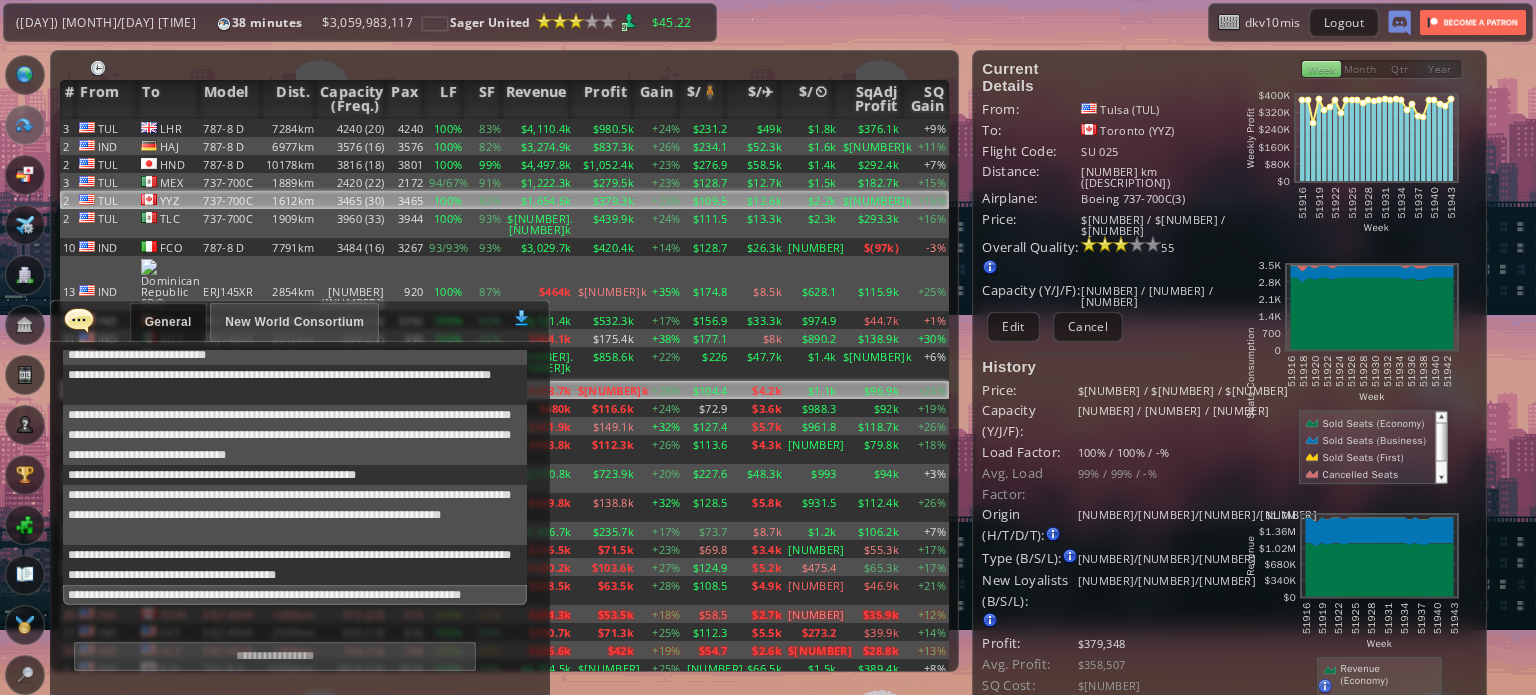 click at bounding box center [79, 320] 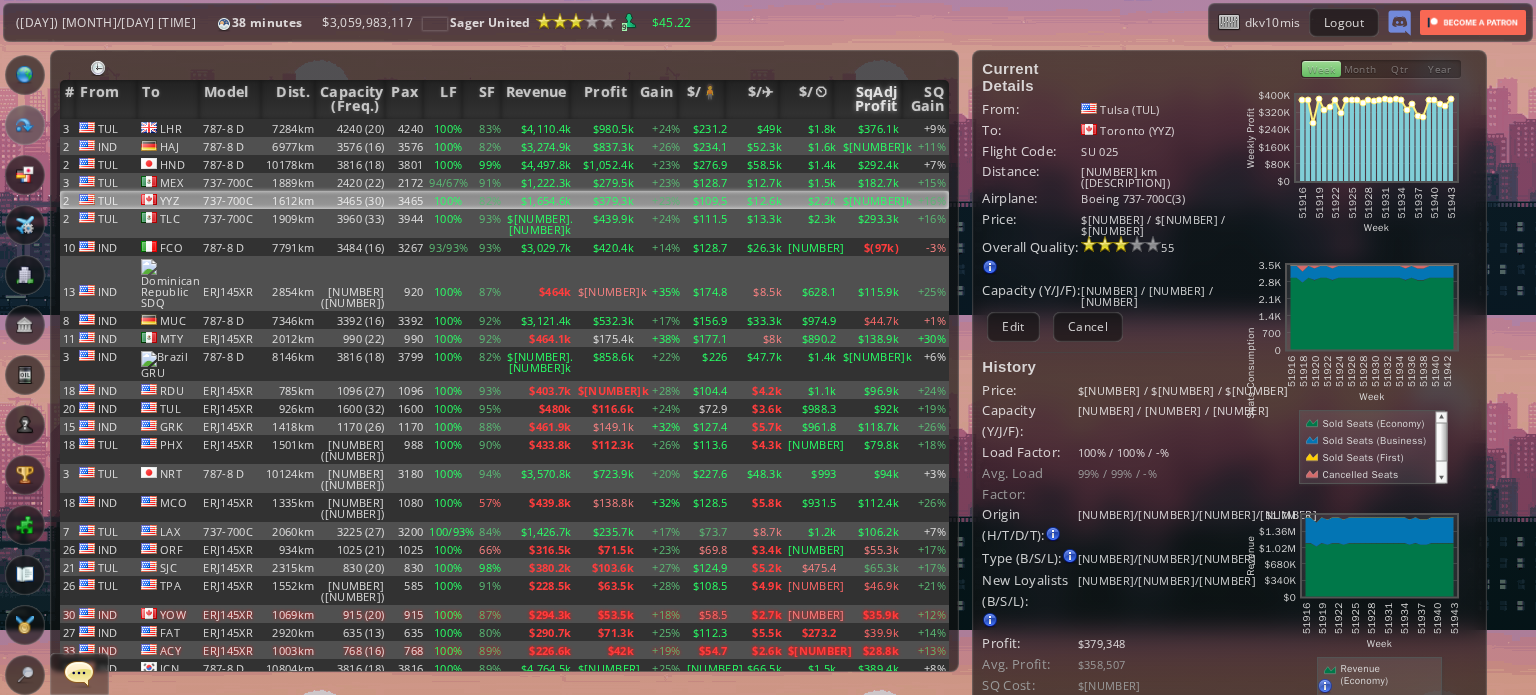 click on "SqAdj Profit" at bounding box center [868, 99] 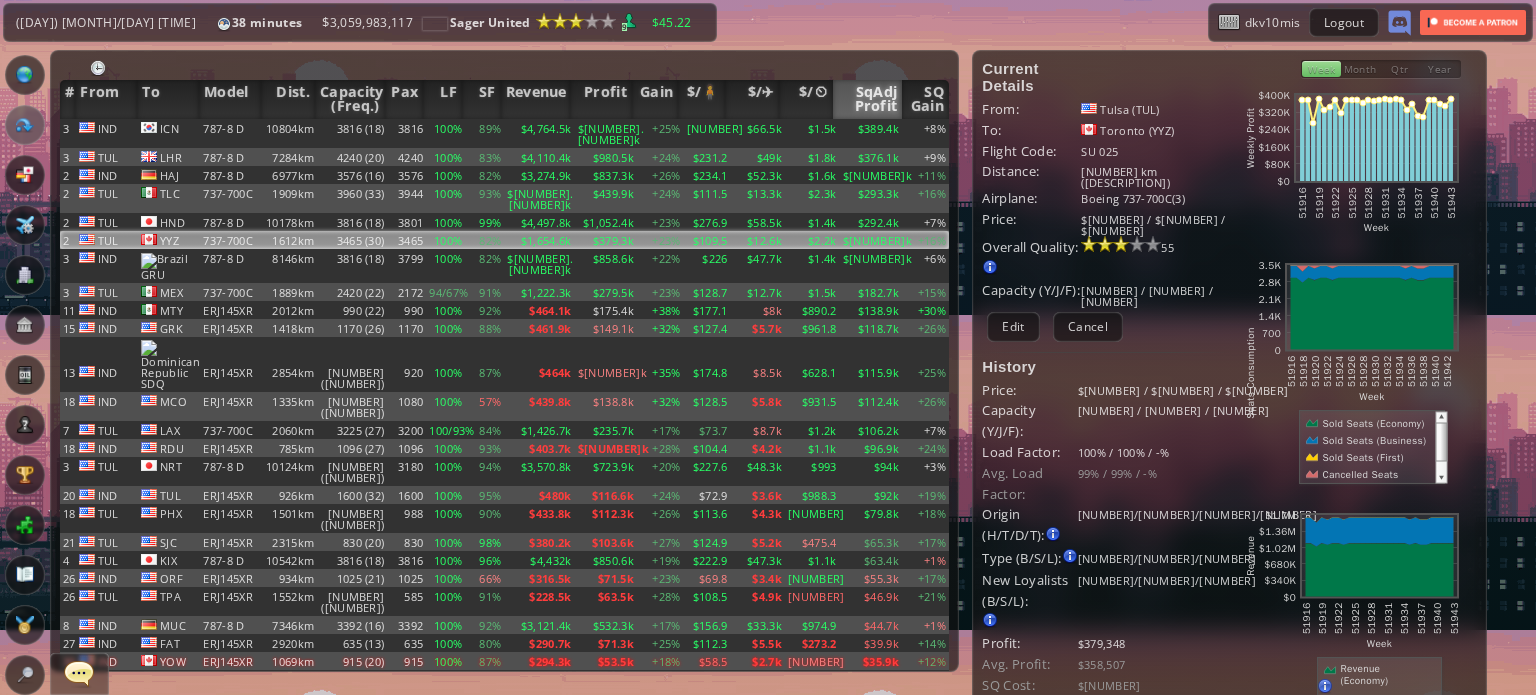click on "SqAdj Profit" at bounding box center [868, 99] 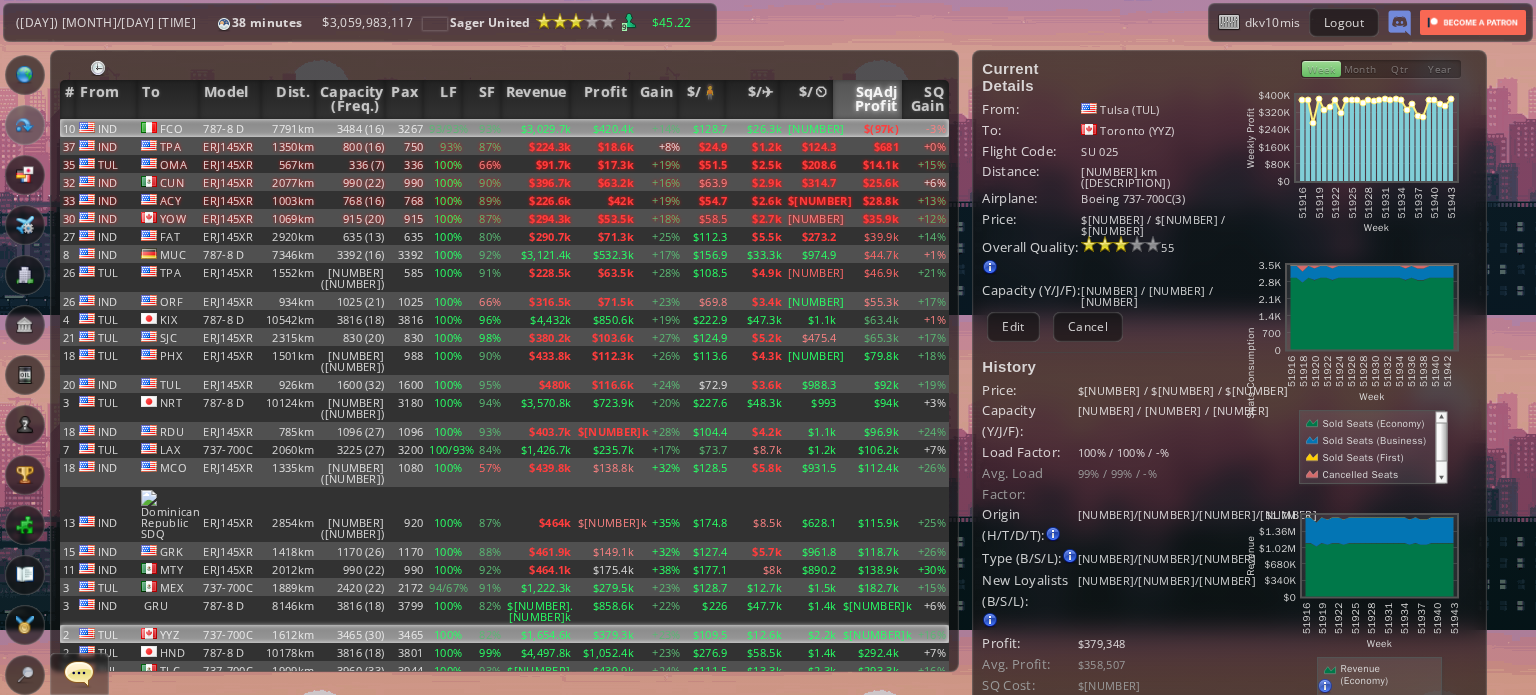 click on "$(97k)" at bounding box center (871, 128) 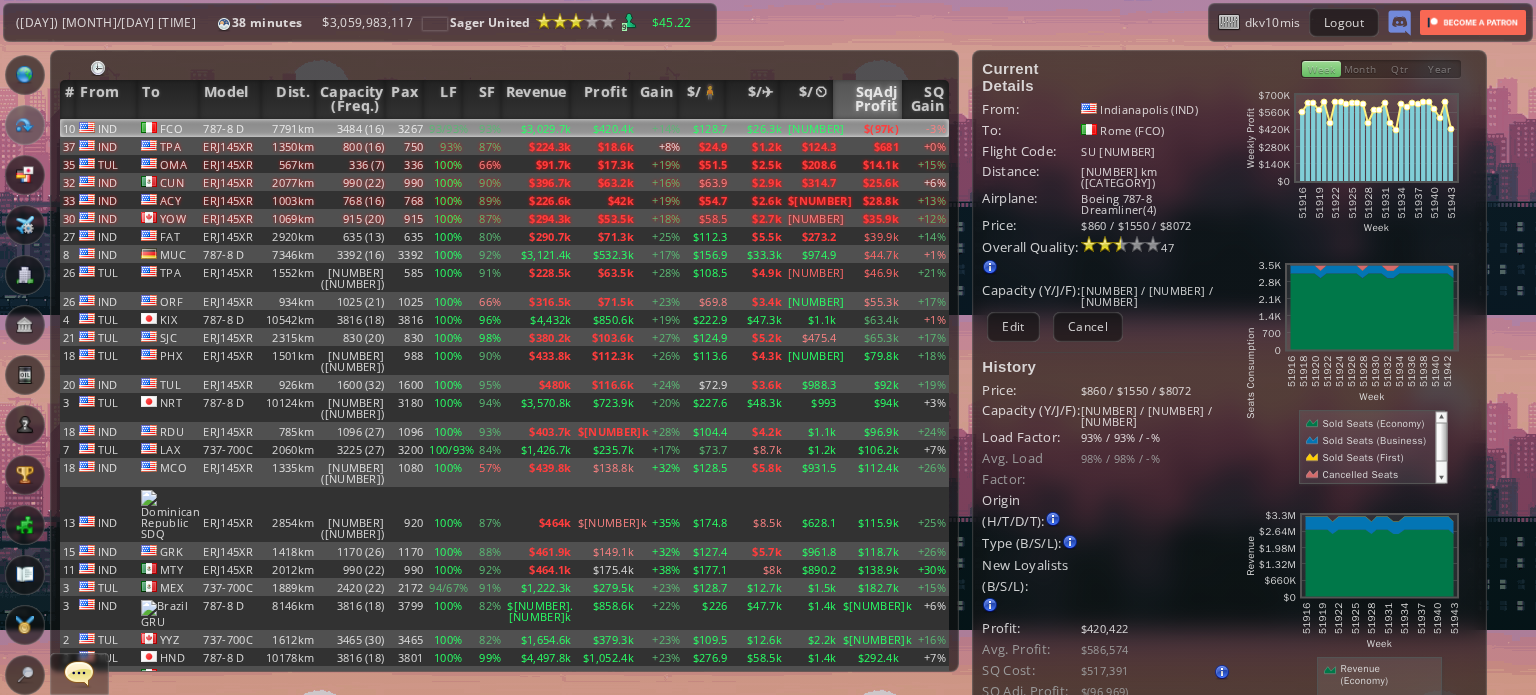 click on "SqAdj Profit" at bounding box center (868, 99) 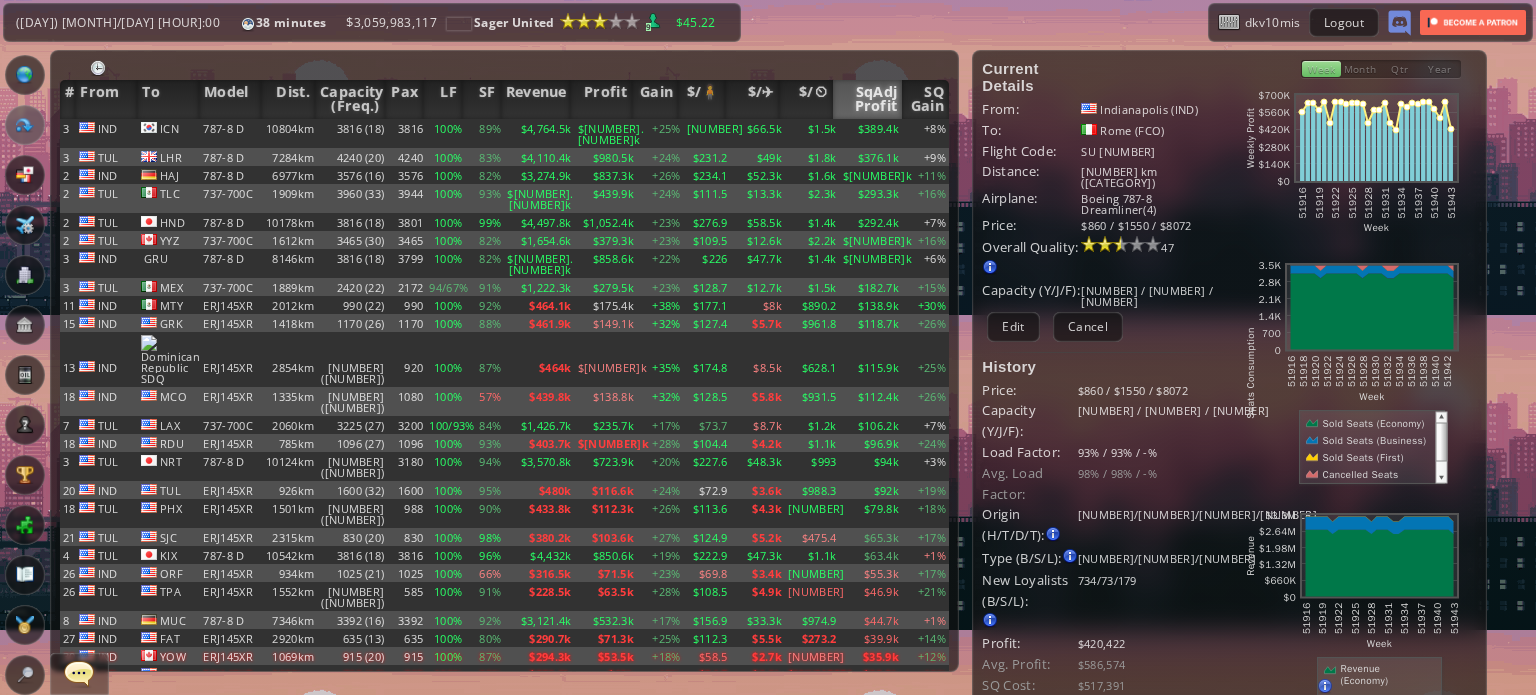 click on "SqAdj Profit" at bounding box center (868, 99) 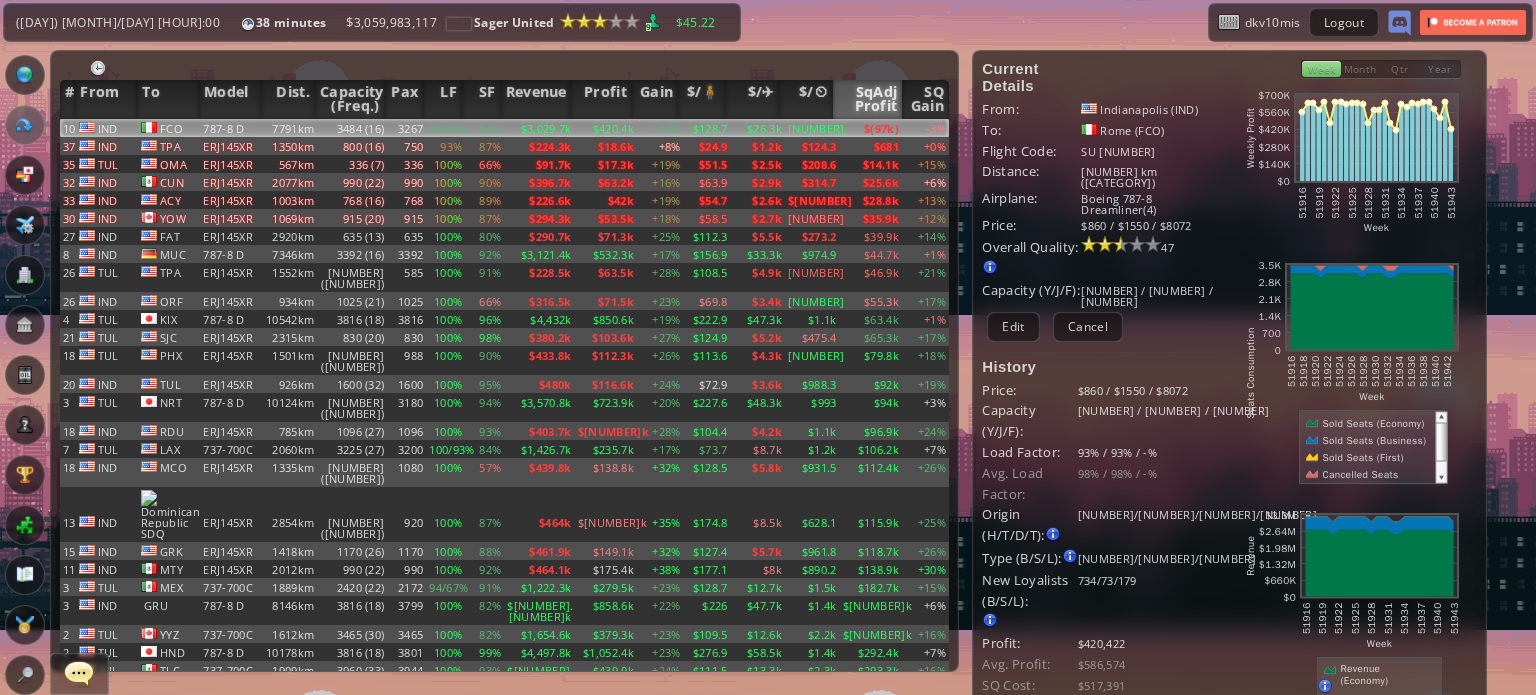 click on "SqAdj Profit" at bounding box center (868, 99) 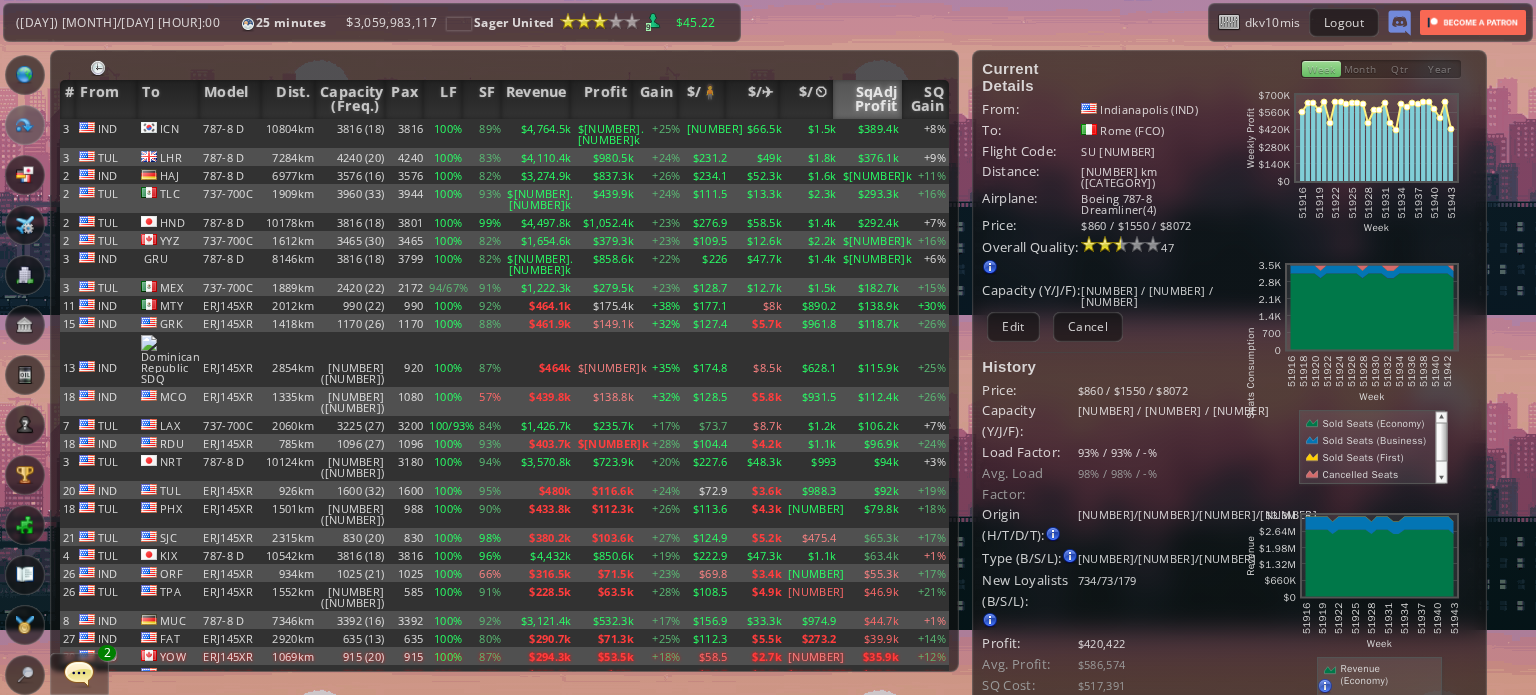 click on "SqAdj Profit" at bounding box center (868, 99) 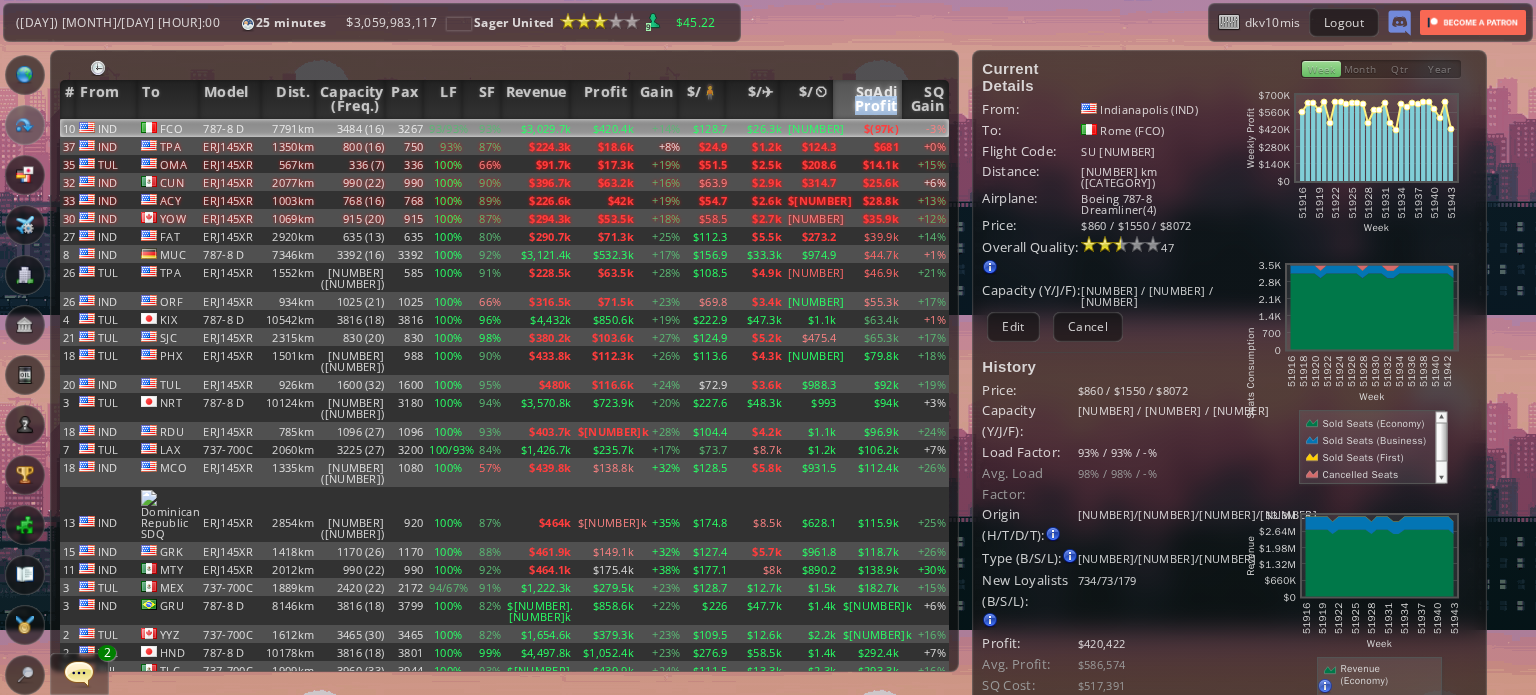 click on "SqAdj Profit" at bounding box center (868, 99) 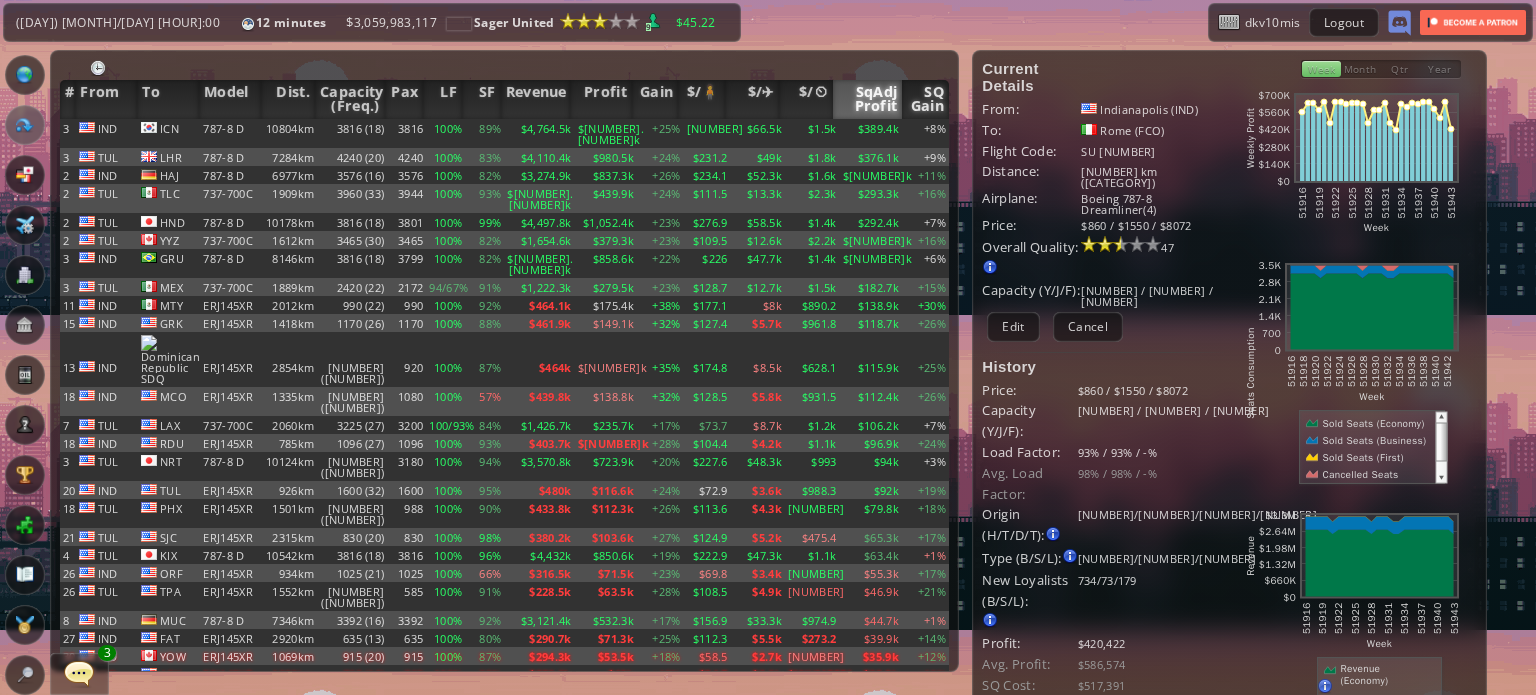 click on "SQ Gain" at bounding box center (925, 99) 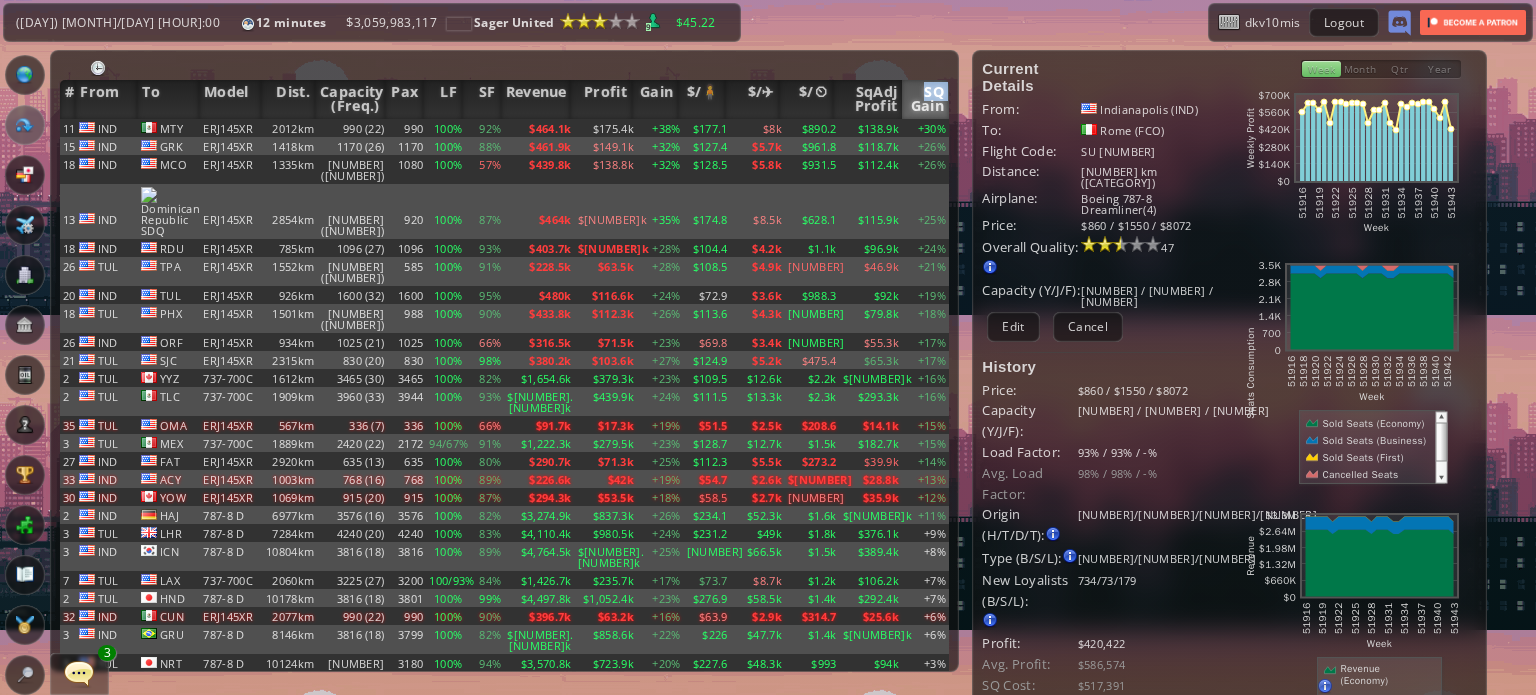 click on "SQ Gain" at bounding box center (925, 99) 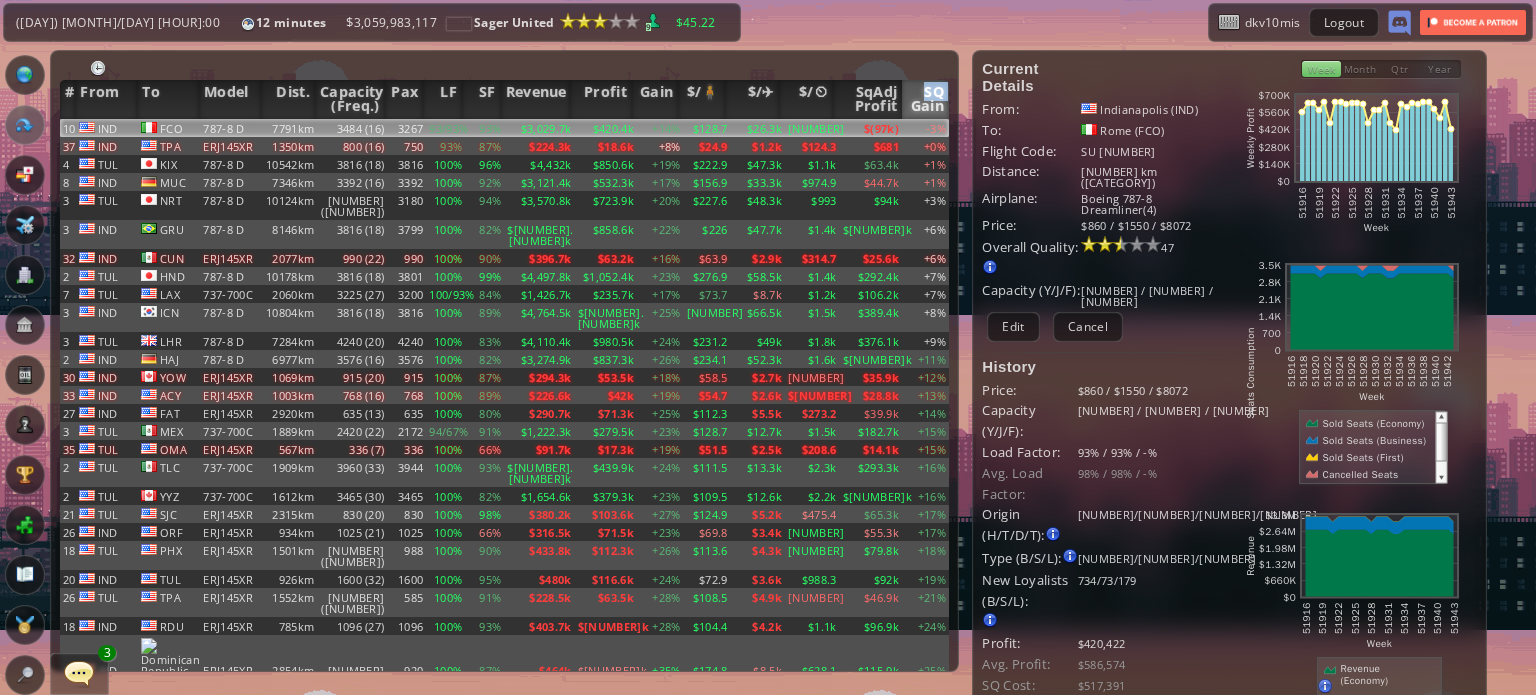 click on "SQ Gain" at bounding box center (925, 99) 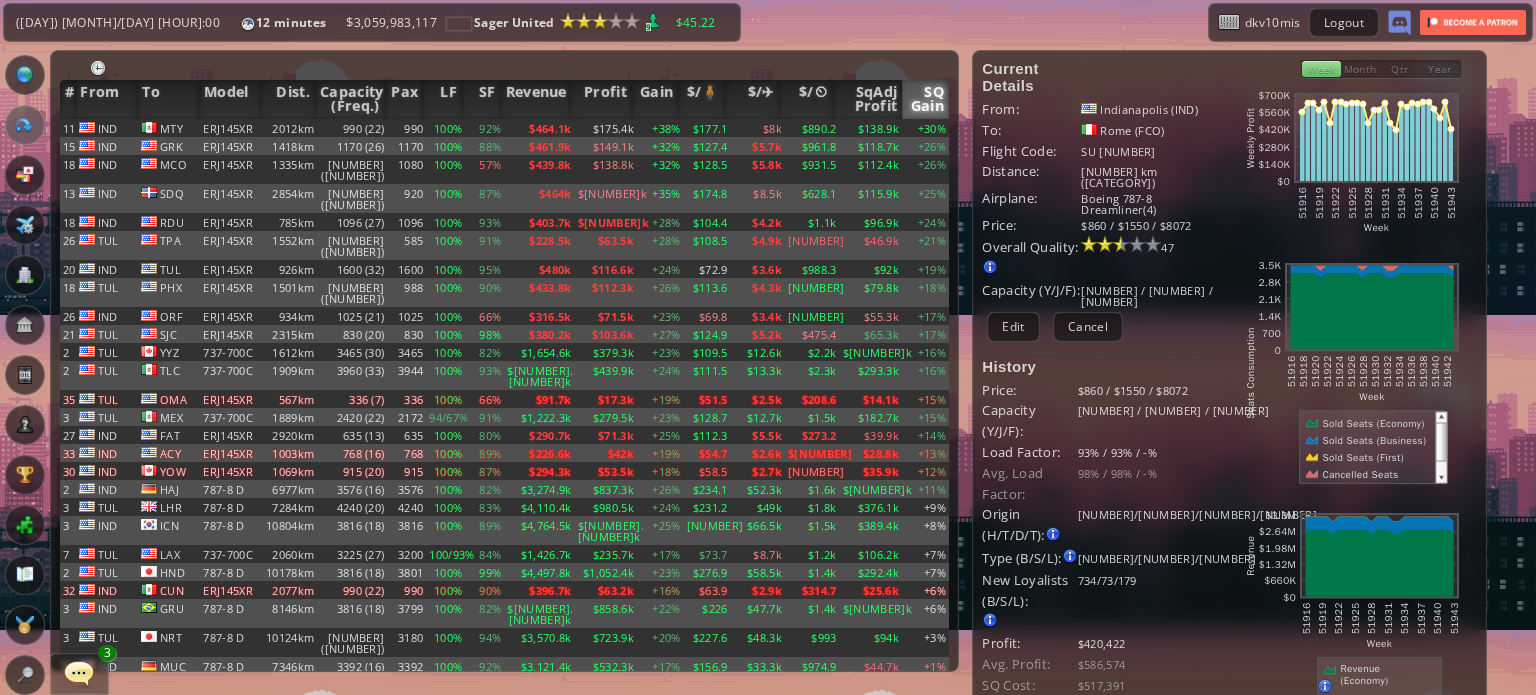 click at bounding box center [7, 347] 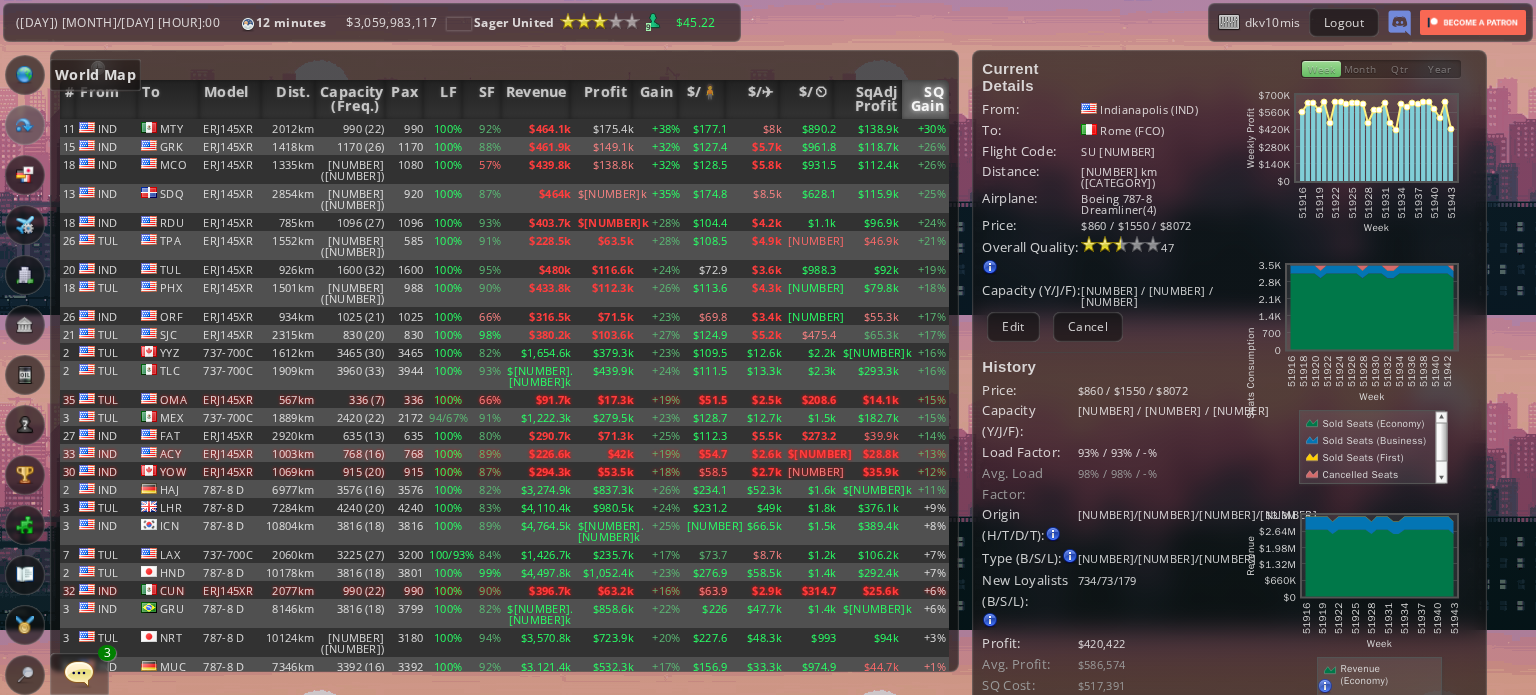 click at bounding box center [25, 75] 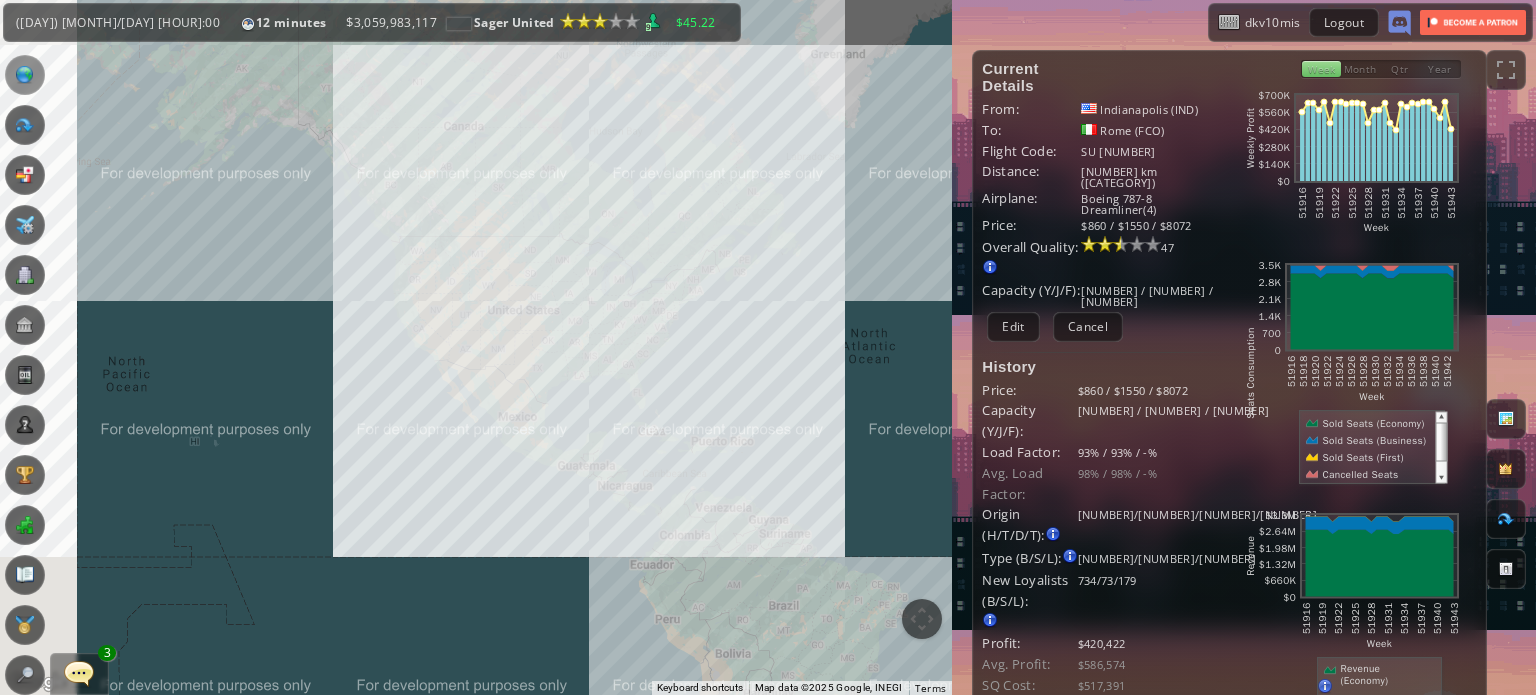 drag, startPoint x: 331, startPoint y: 279, endPoint x: 522, endPoint y: 281, distance: 191.01047 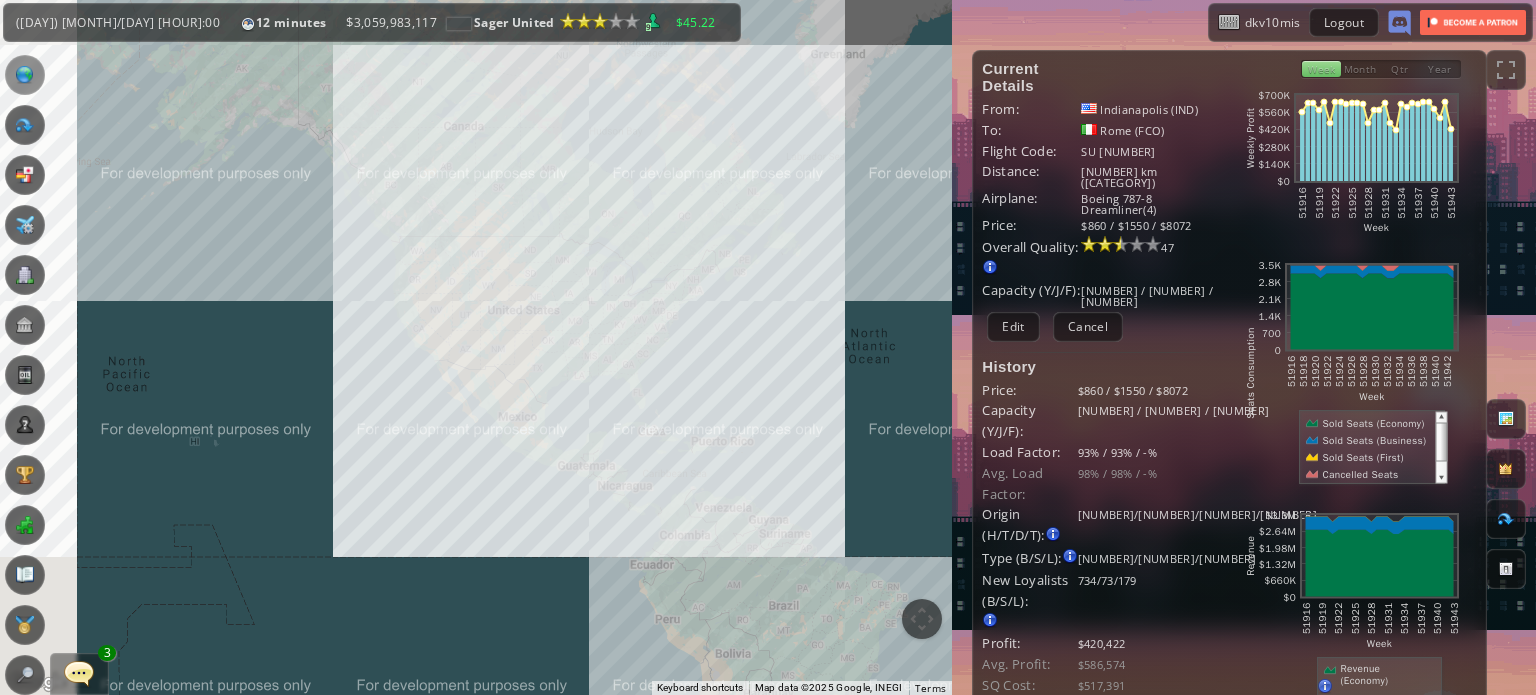click on "To navigate, press the arrow keys." at bounding box center [476, 347] 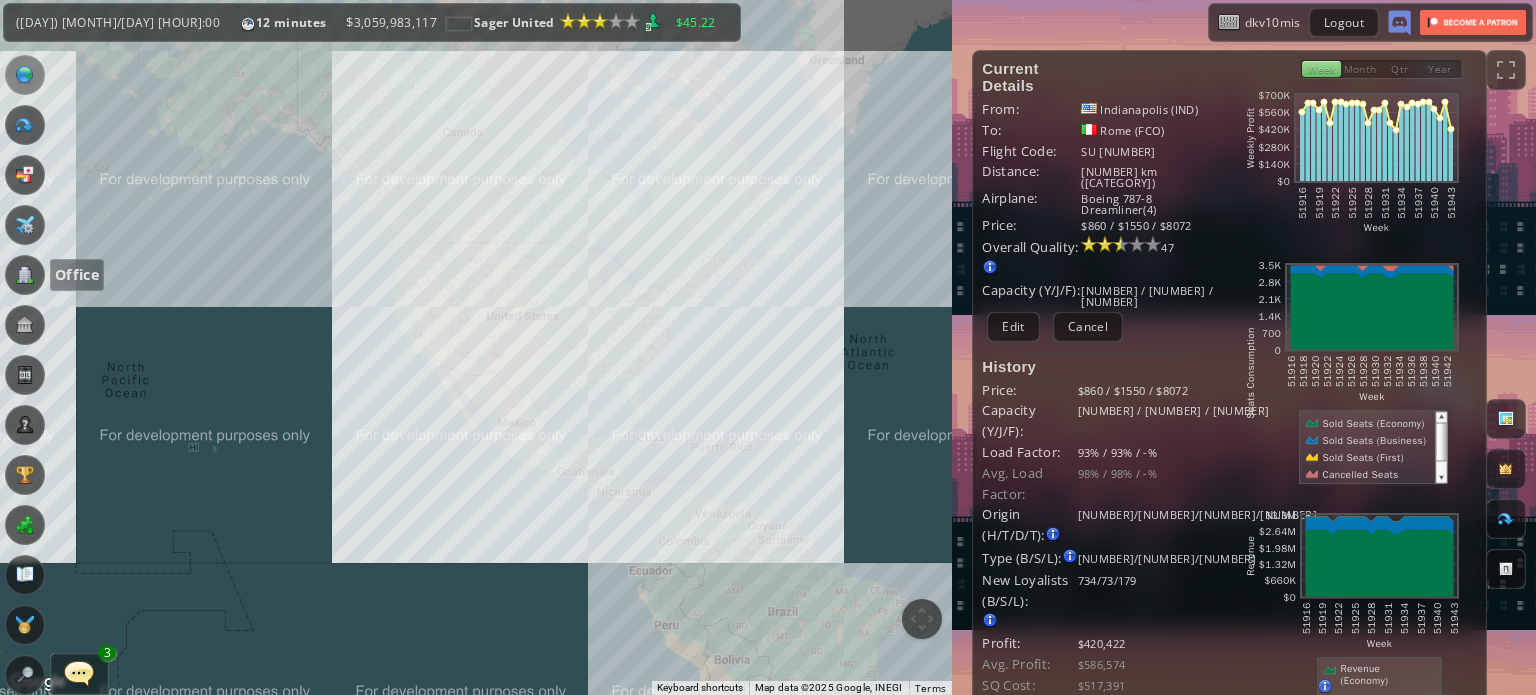 click at bounding box center (25, 275) 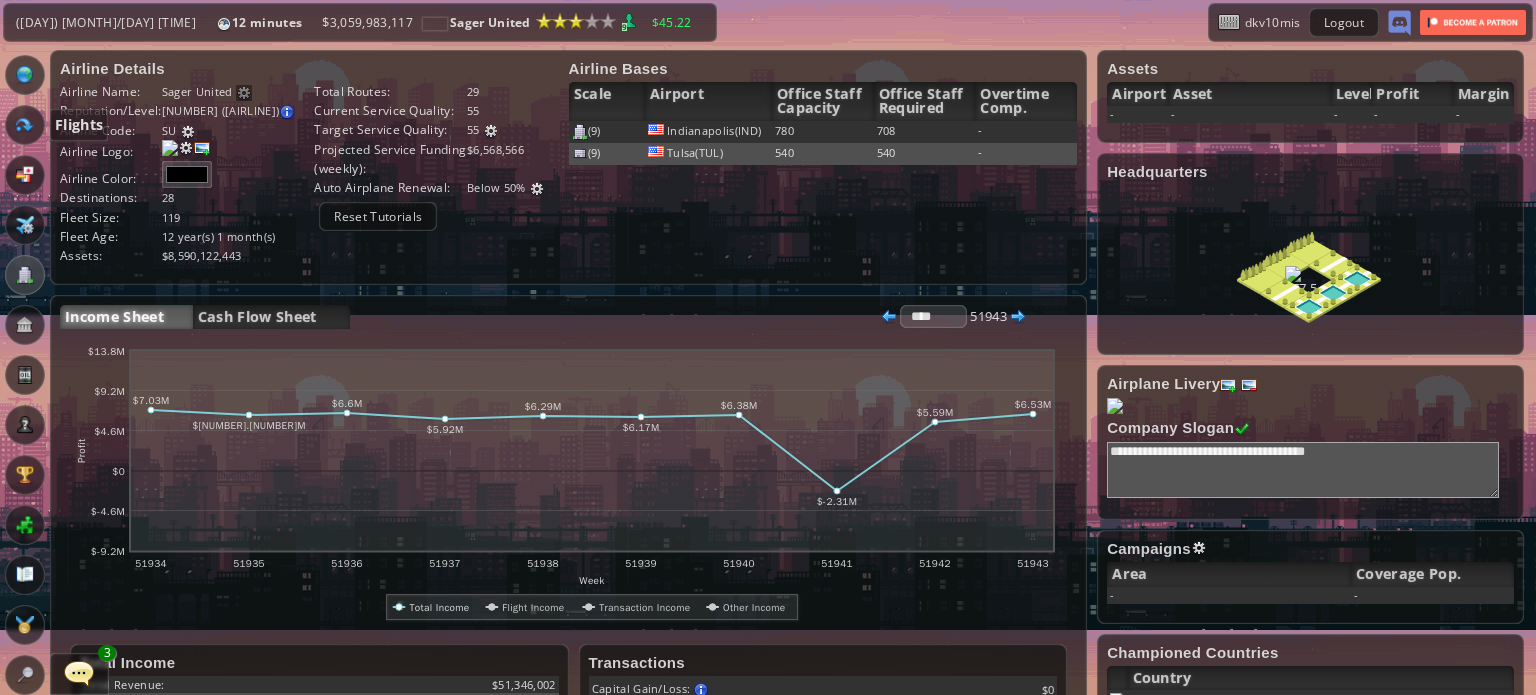 click at bounding box center [25, 125] 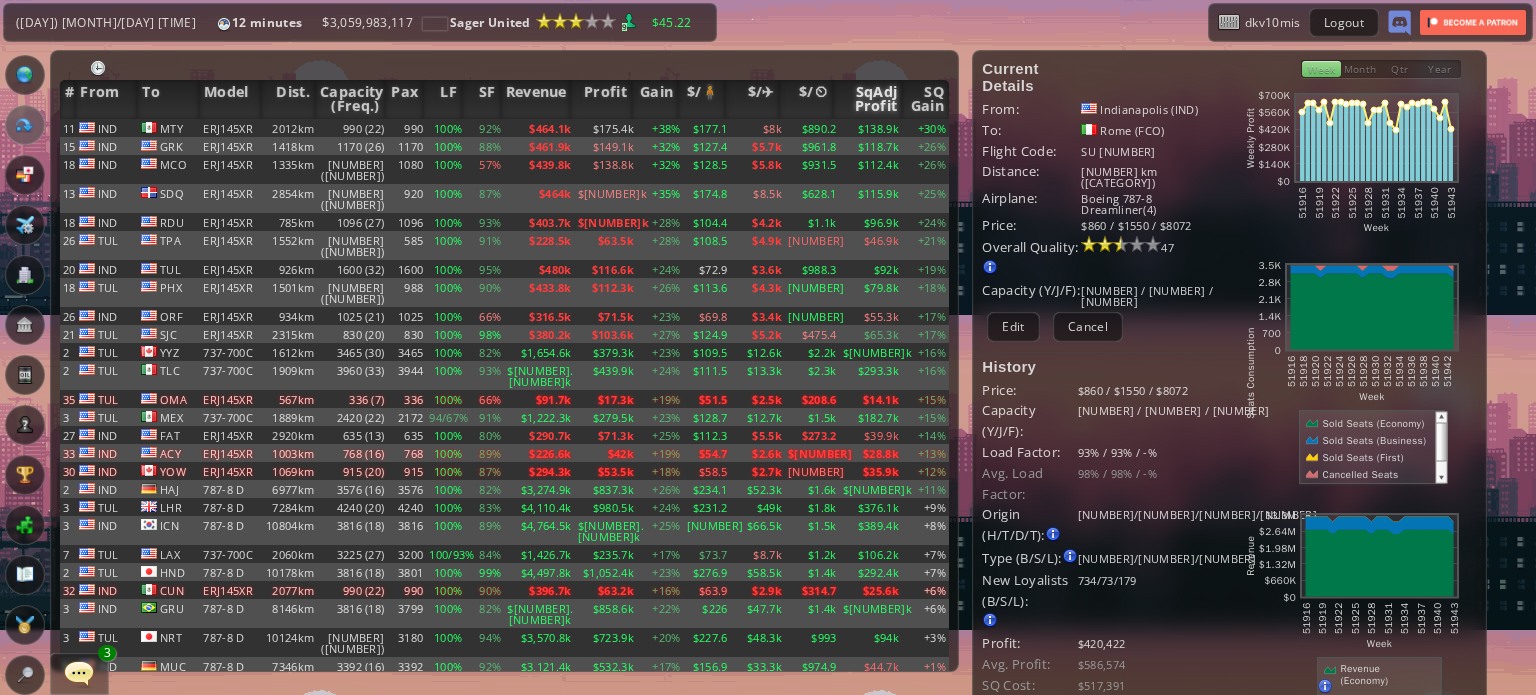 click on "SqAdj Profit" at bounding box center (868, 99) 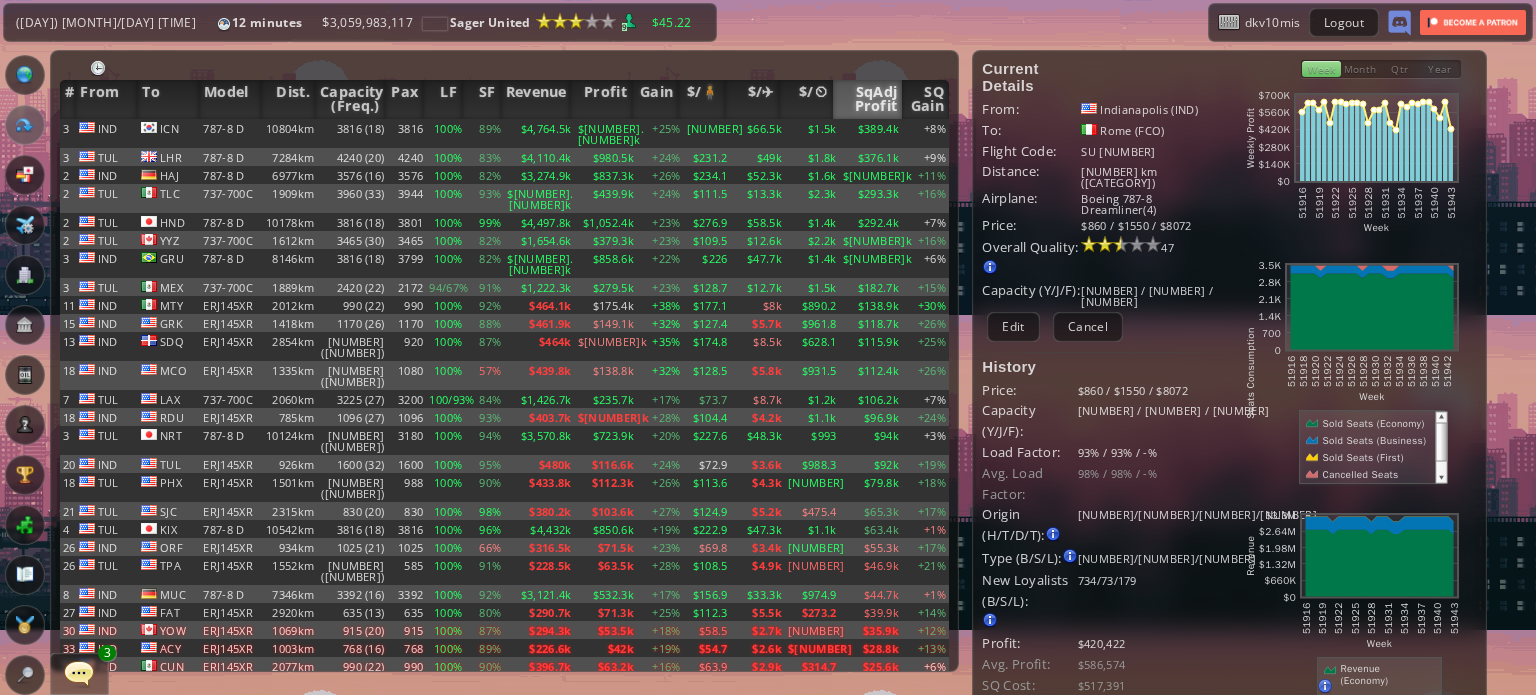 click on "SqAdj Profit" at bounding box center (868, 99) 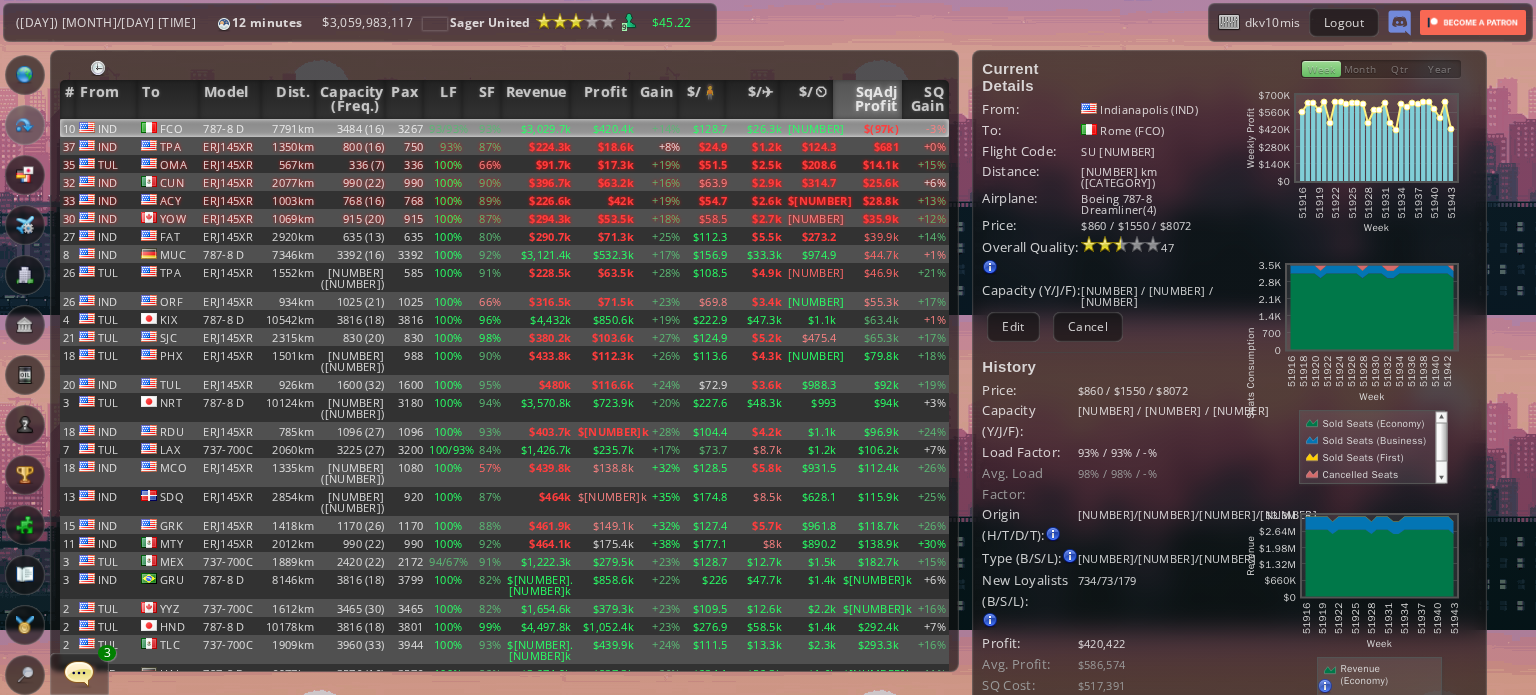 click on "SqAdj Profit" at bounding box center [868, 99] 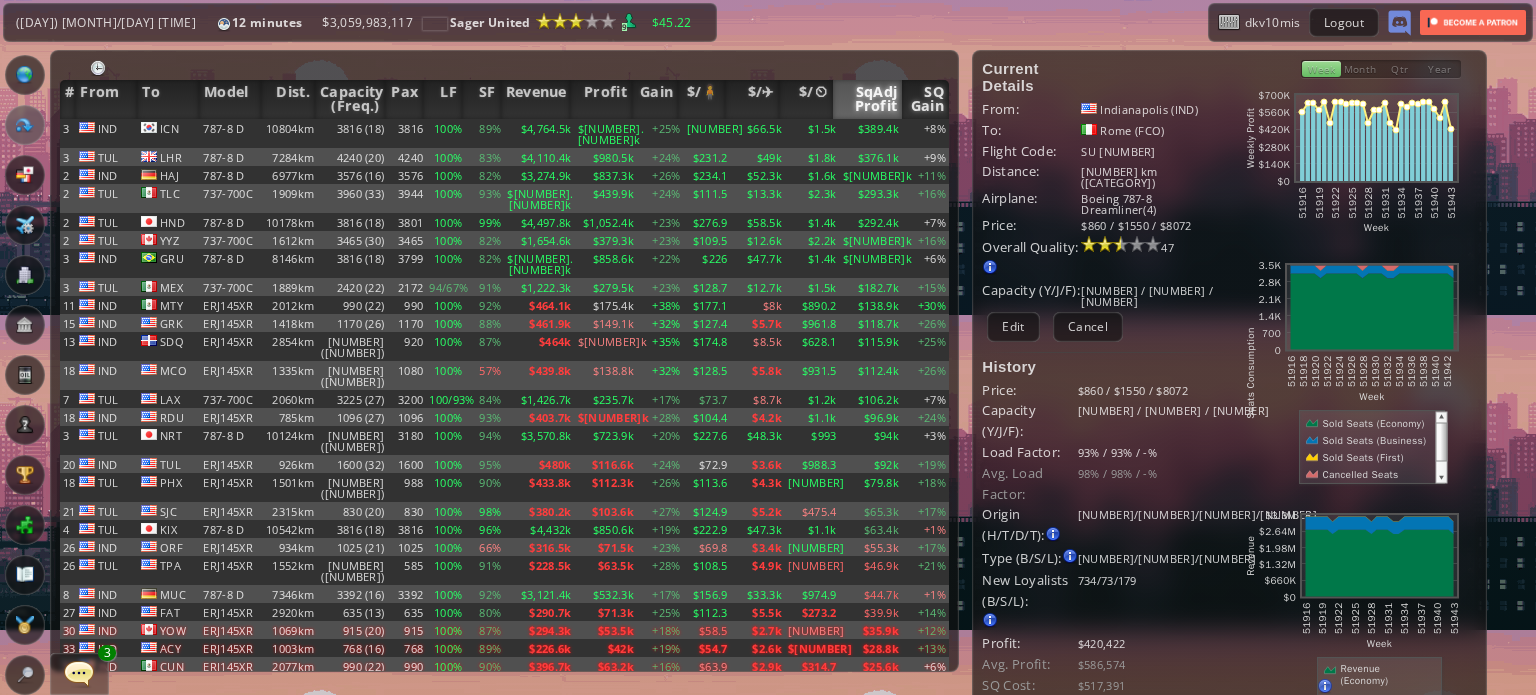 click on "SQ Gain" at bounding box center [925, 99] 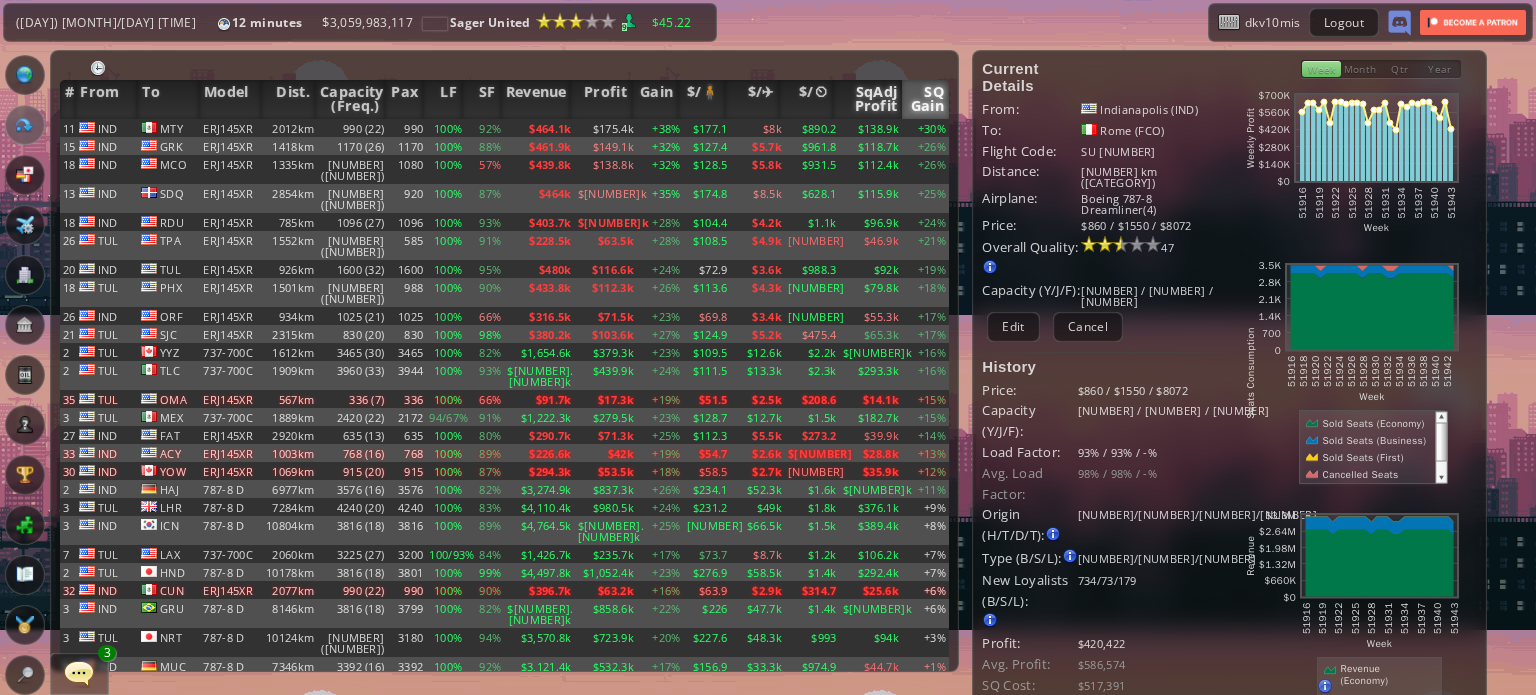 click on "SqAdj Profit" at bounding box center (868, 99) 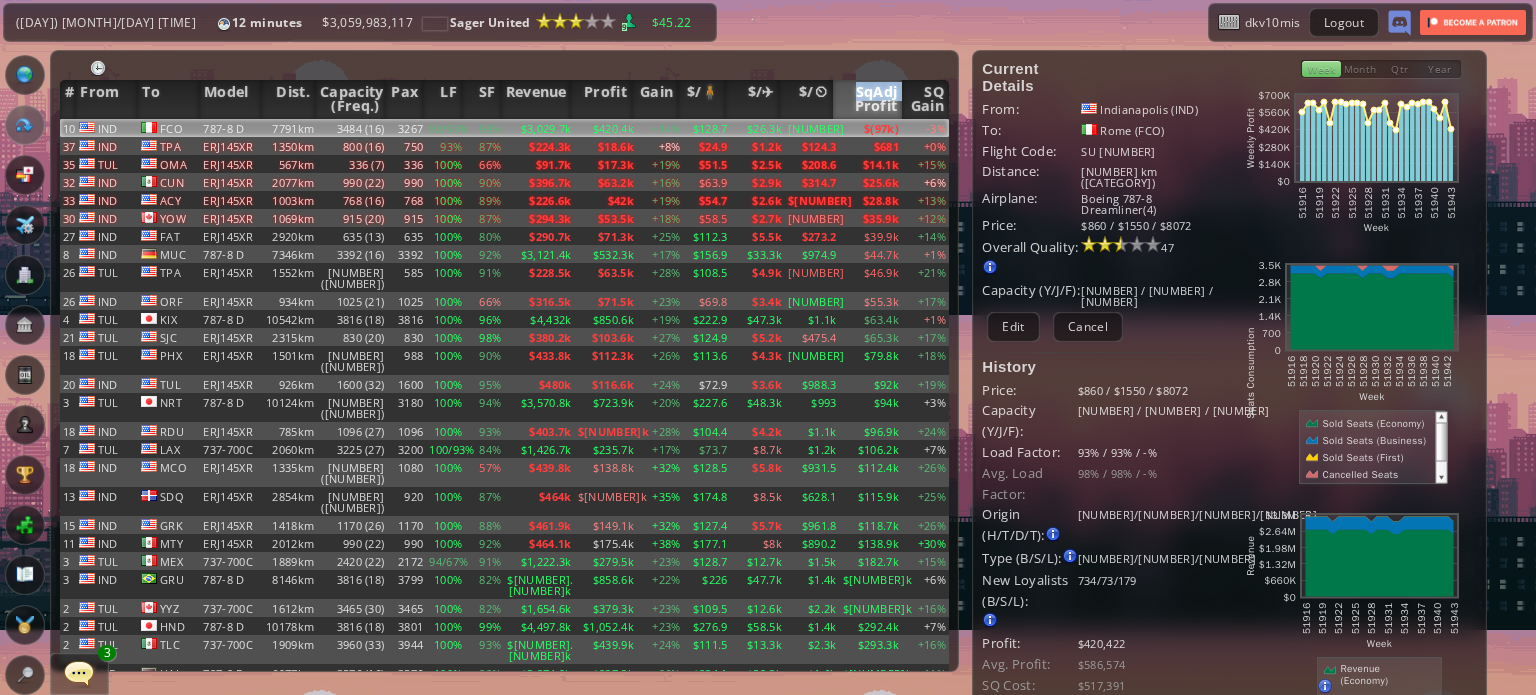 click on "SqAdj Profit" at bounding box center [868, 99] 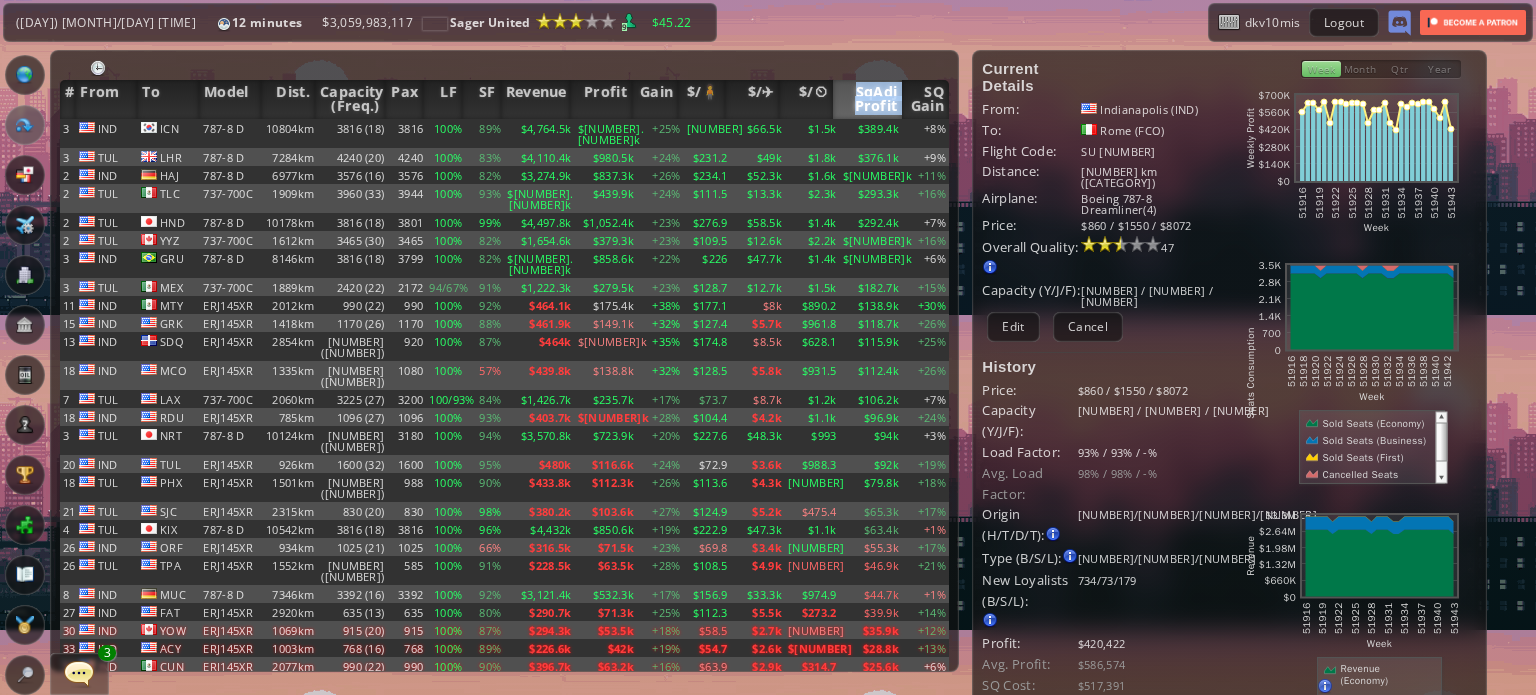 click on "SqAdj Profit" at bounding box center (868, 99) 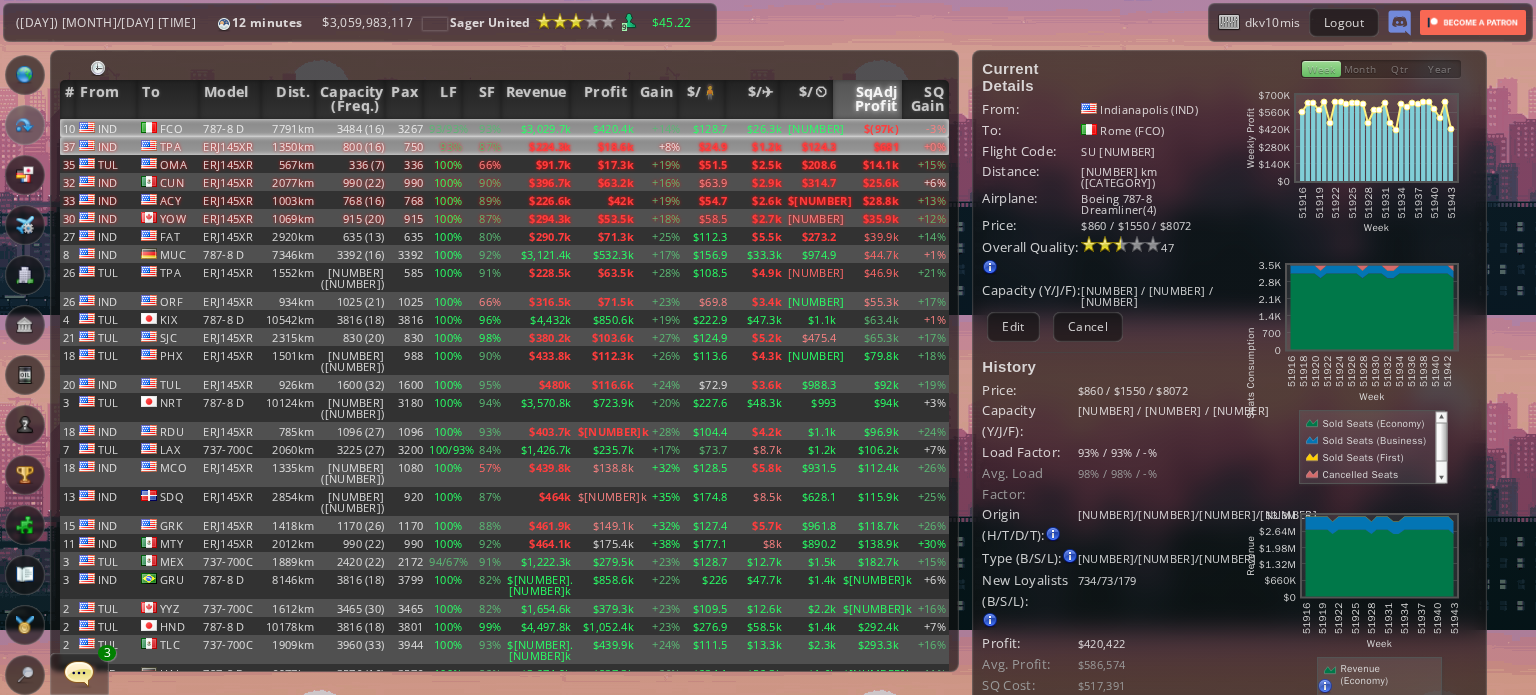 click on "$18.6k" at bounding box center [606, 128] 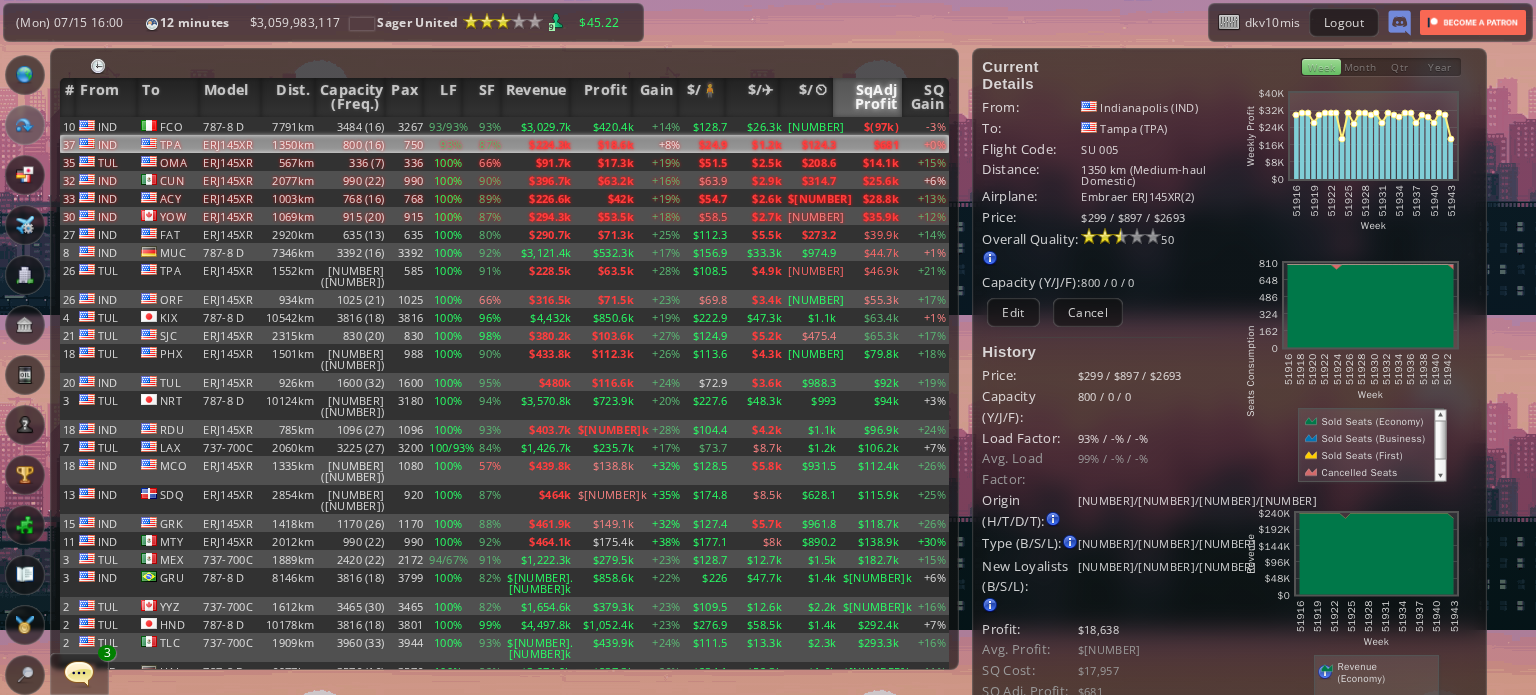 scroll, scrollTop: 0, scrollLeft: 0, axis: both 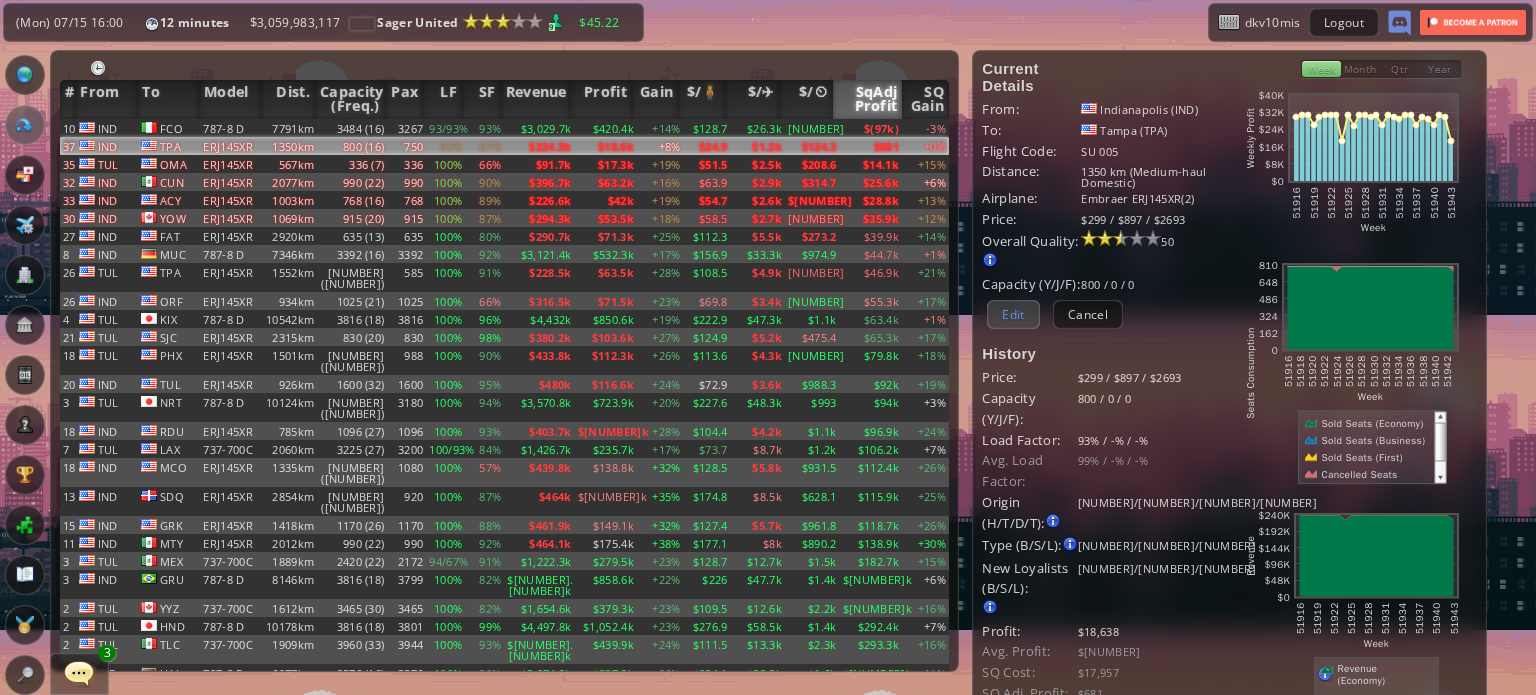 click on "Edit" at bounding box center (1013, 314) 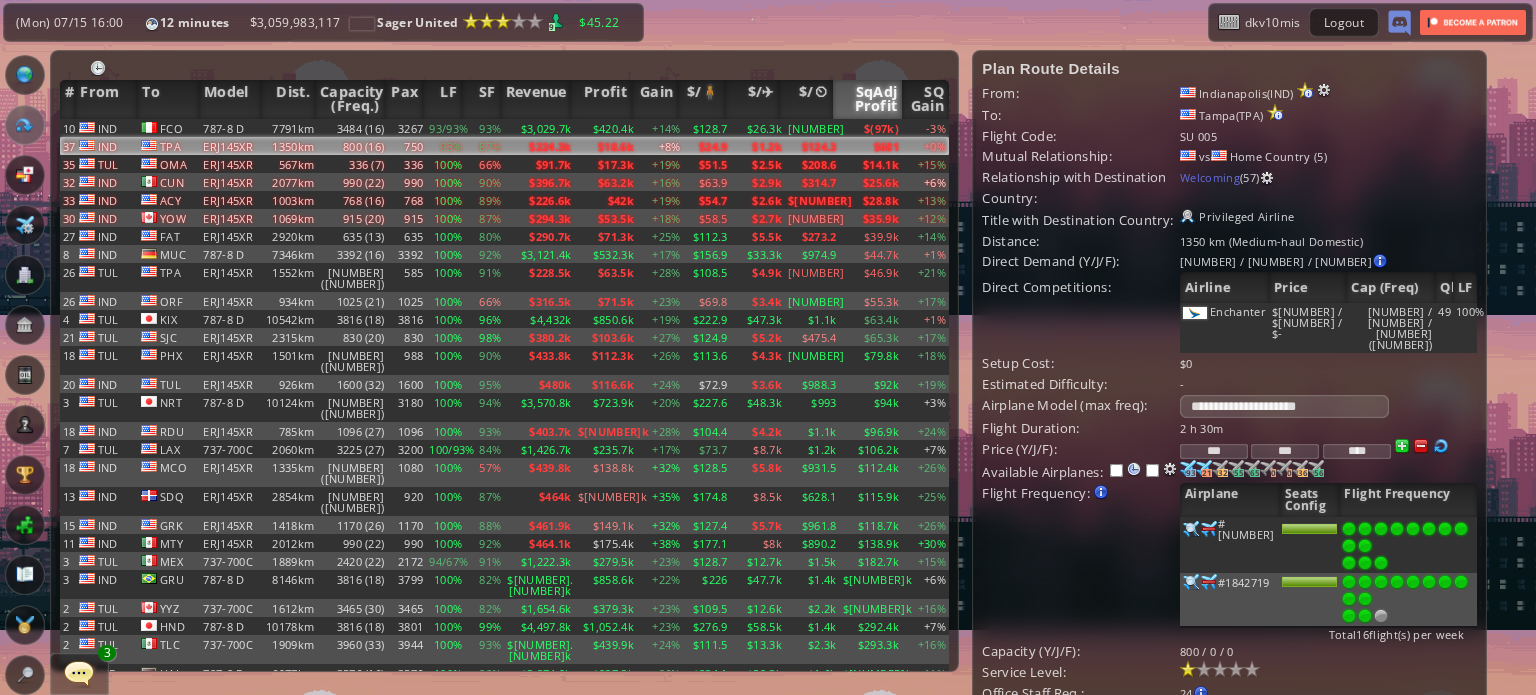 click at bounding box center [1365, 563] 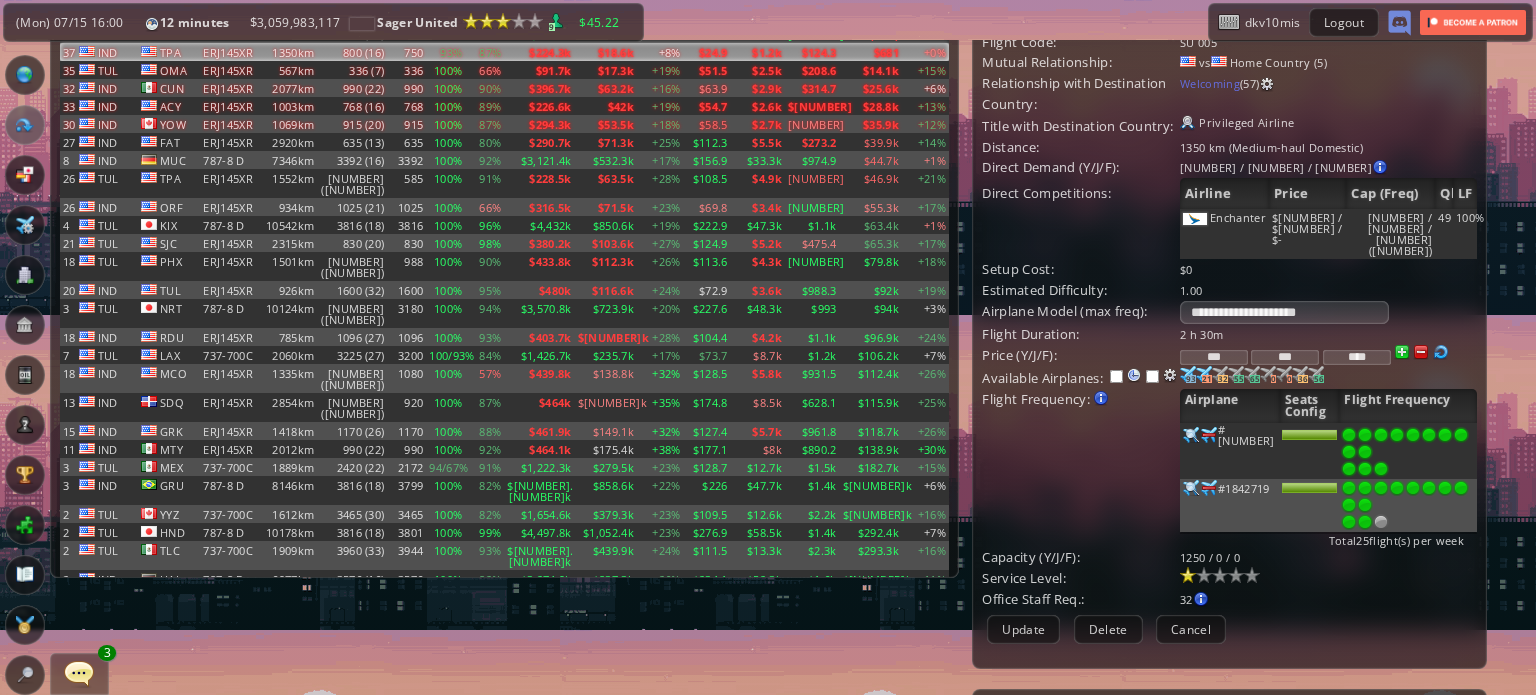 scroll, scrollTop: 100, scrollLeft: 0, axis: vertical 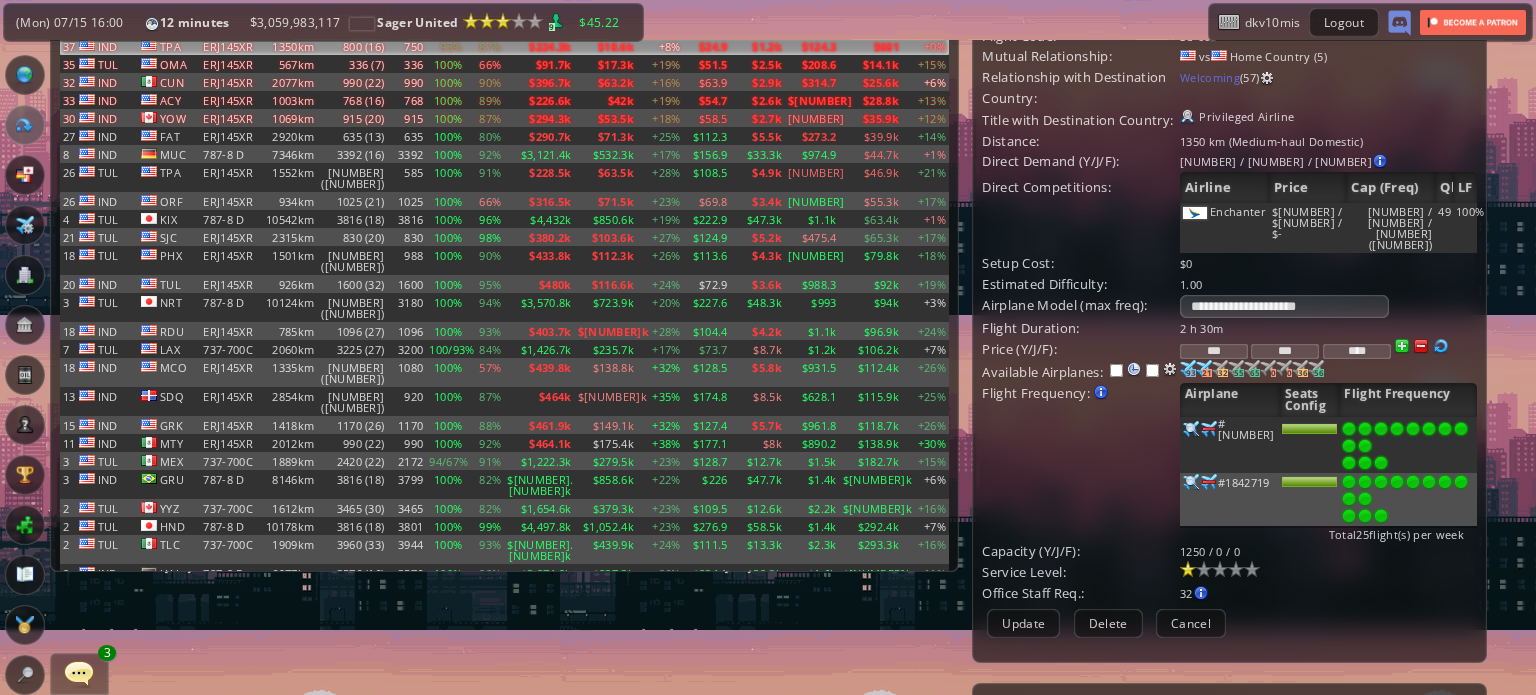 click at bounding box center [1381, 463] 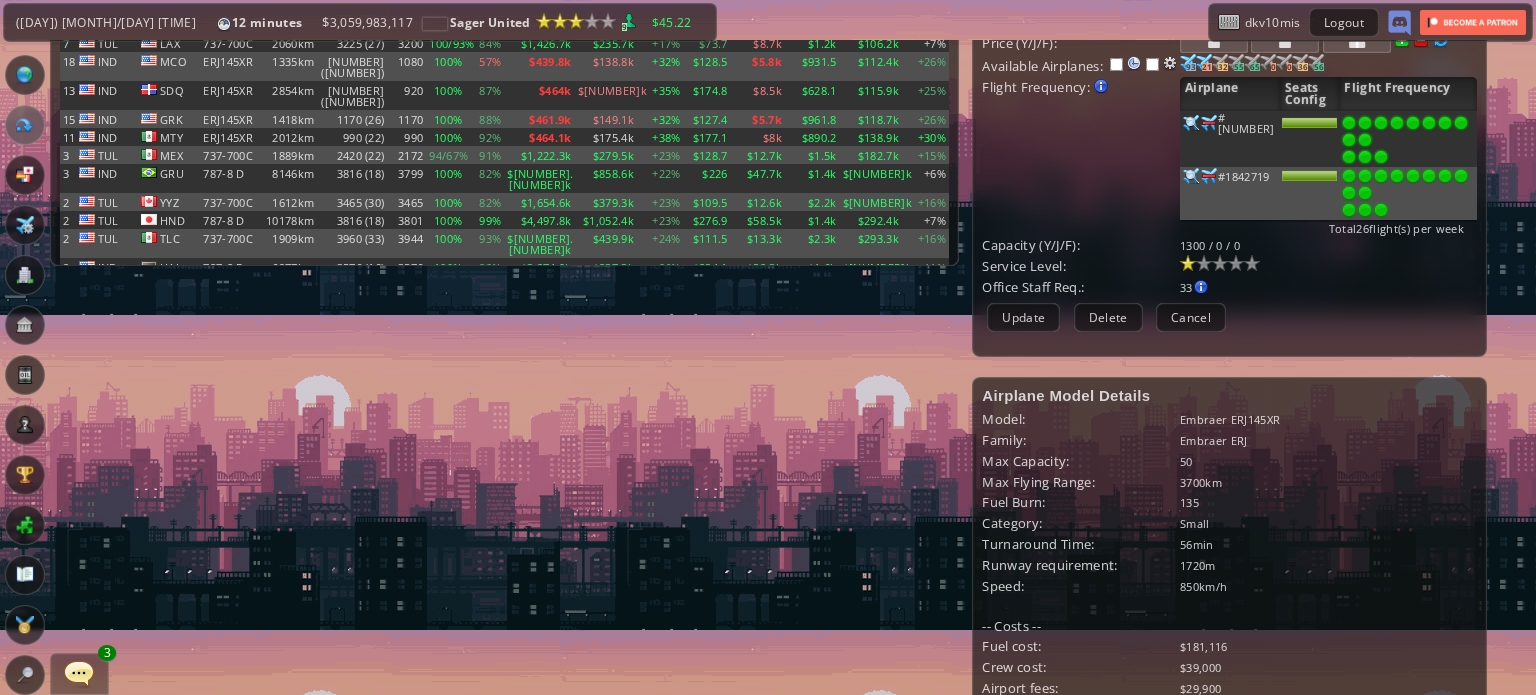 scroll, scrollTop: 500, scrollLeft: 0, axis: vertical 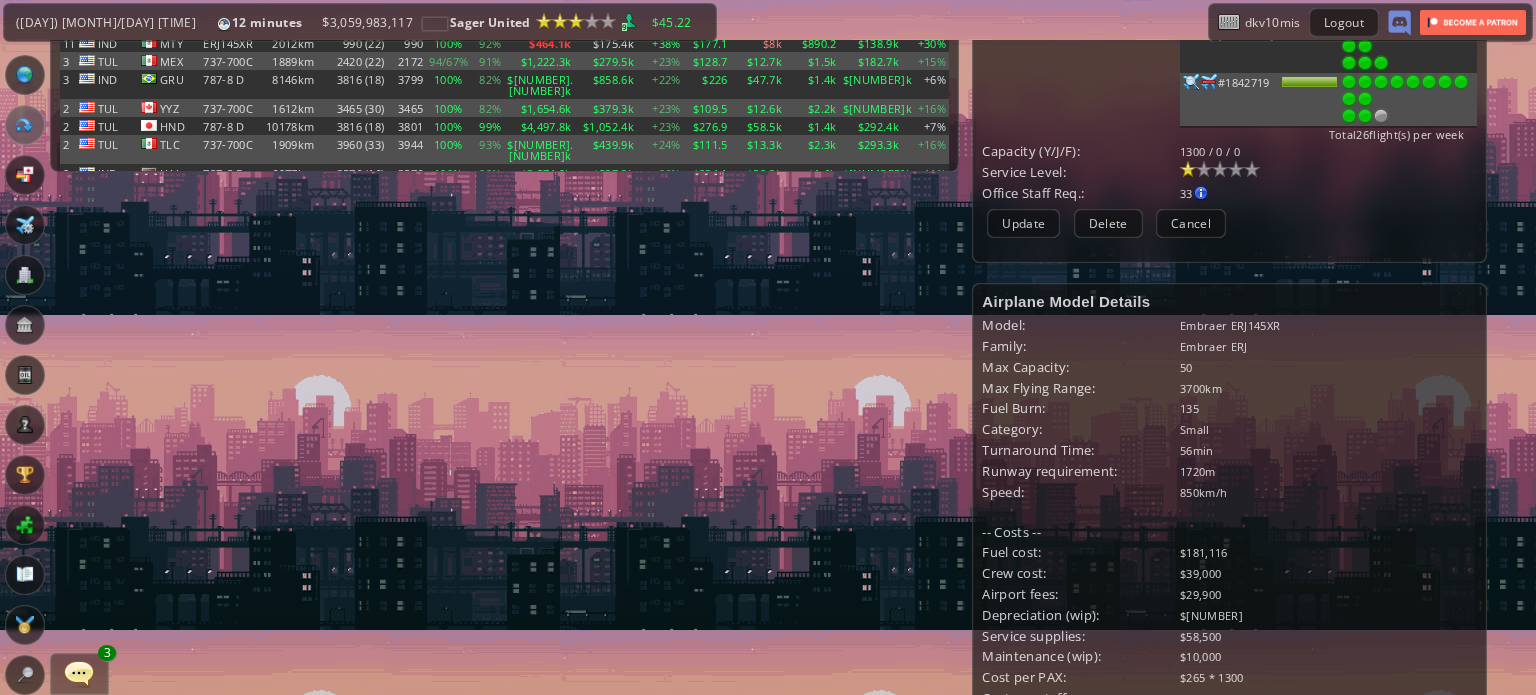 click at bounding box center (1365, 63) 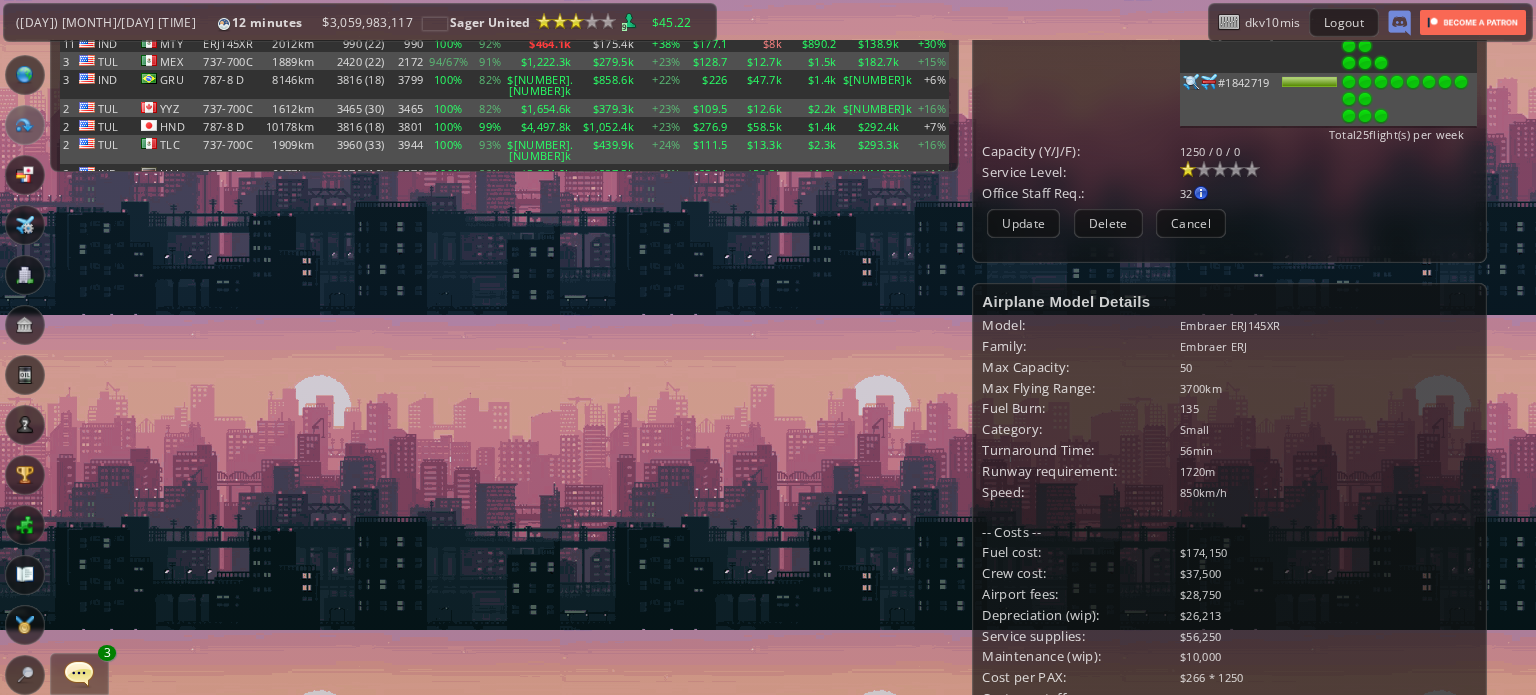 click at bounding box center (1381, 63) 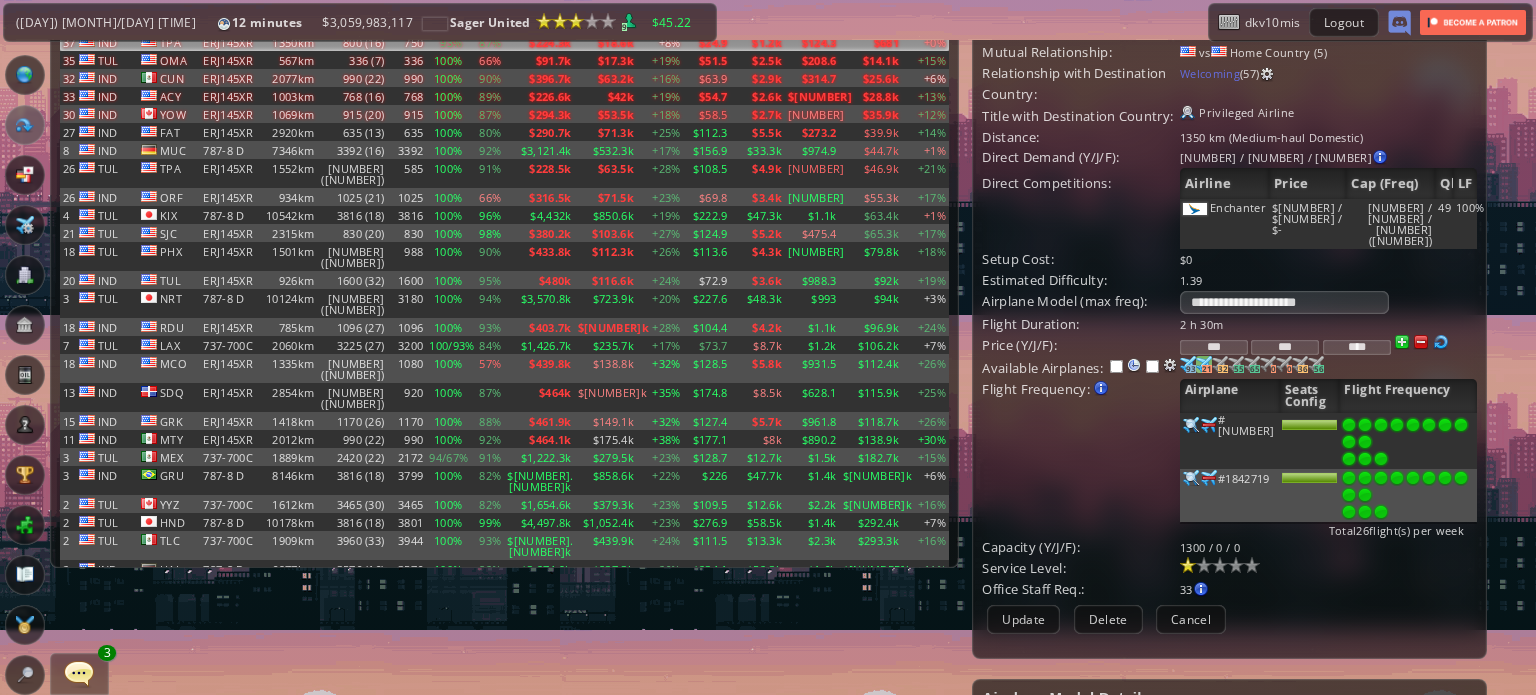 scroll, scrollTop: 100, scrollLeft: 0, axis: vertical 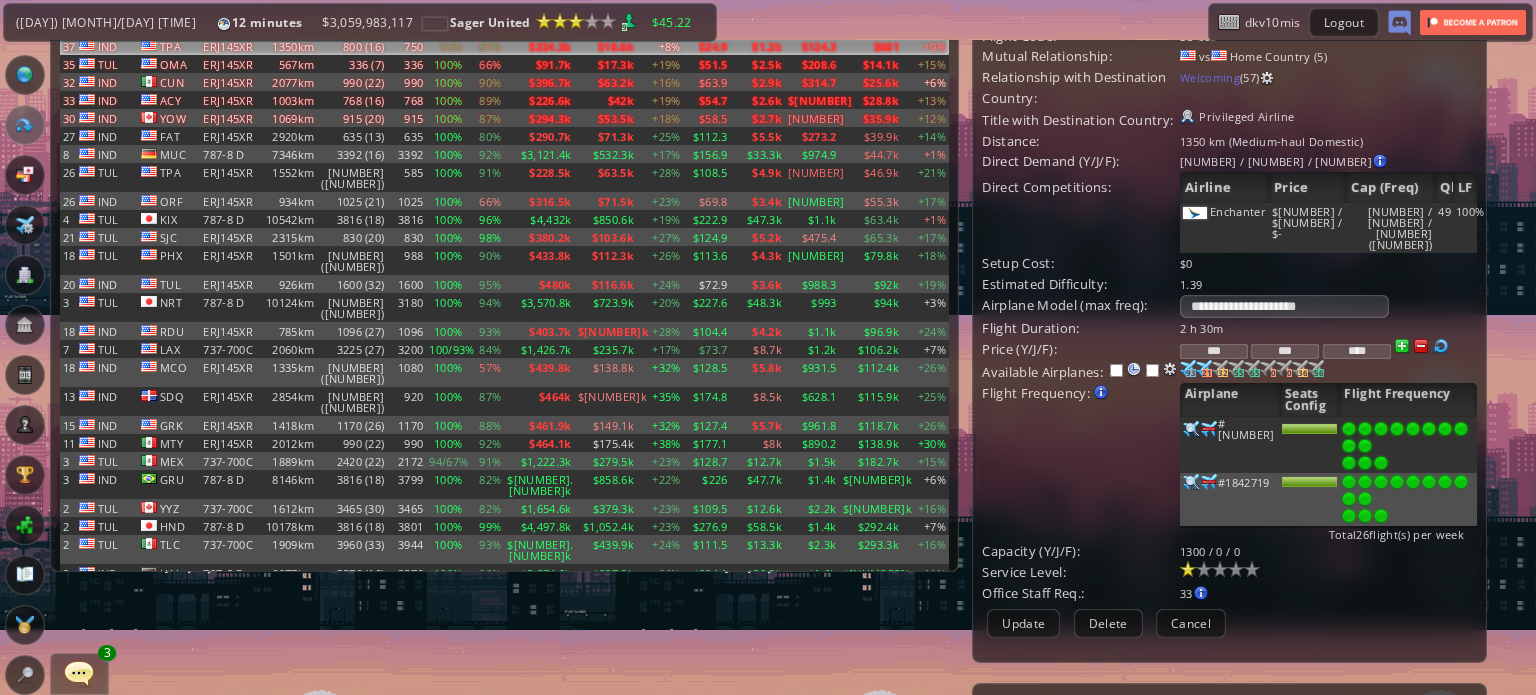 click on "***" at bounding box center (1214, 351) 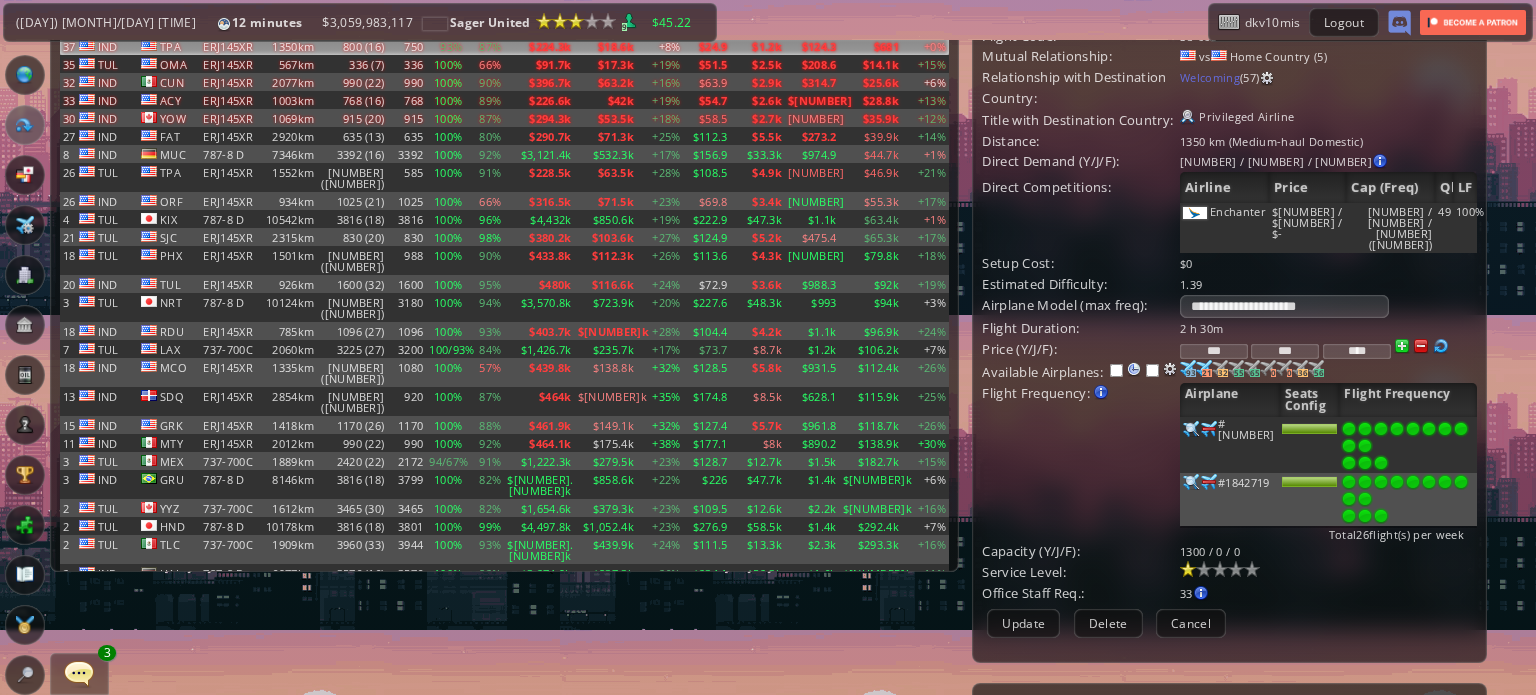 click on "***" at bounding box center [1214, 351] 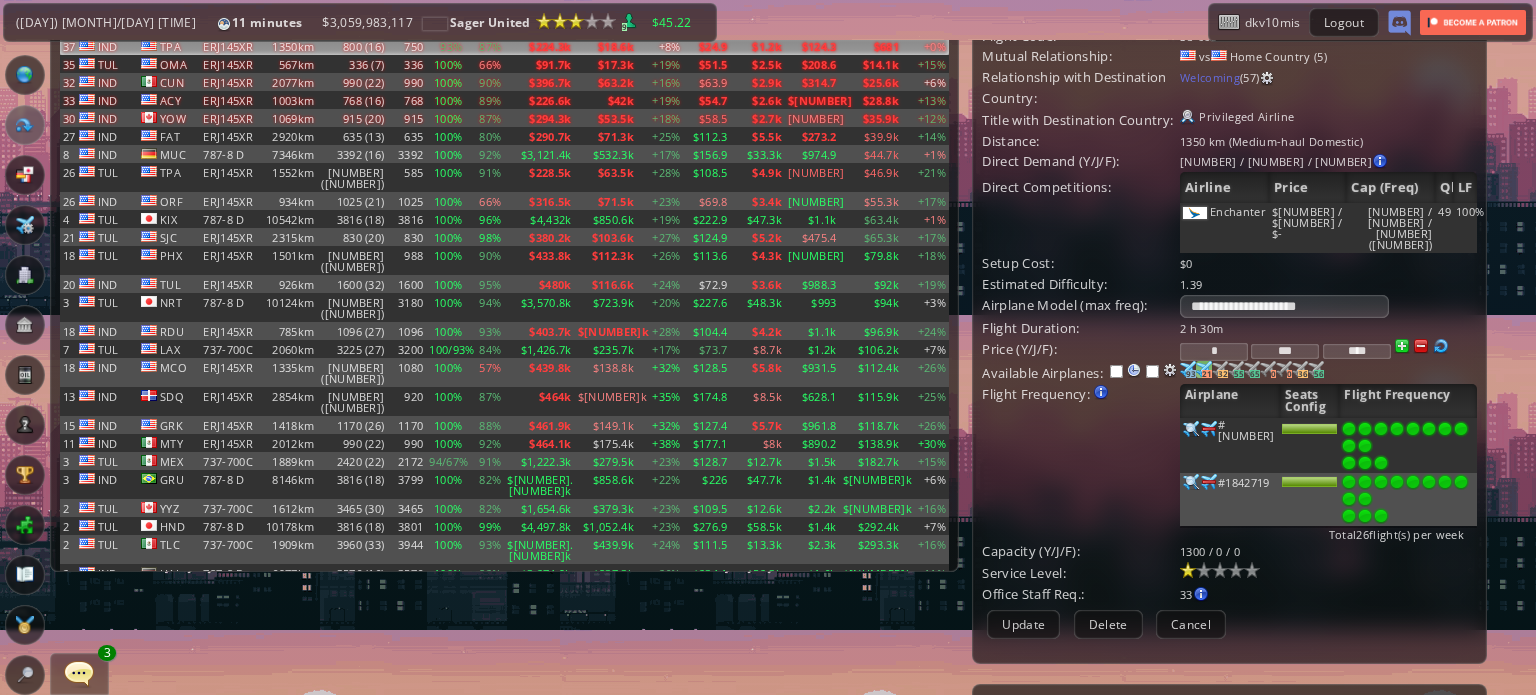 scroll, scrollTop: 0, scrollLeft: 0, axis: both 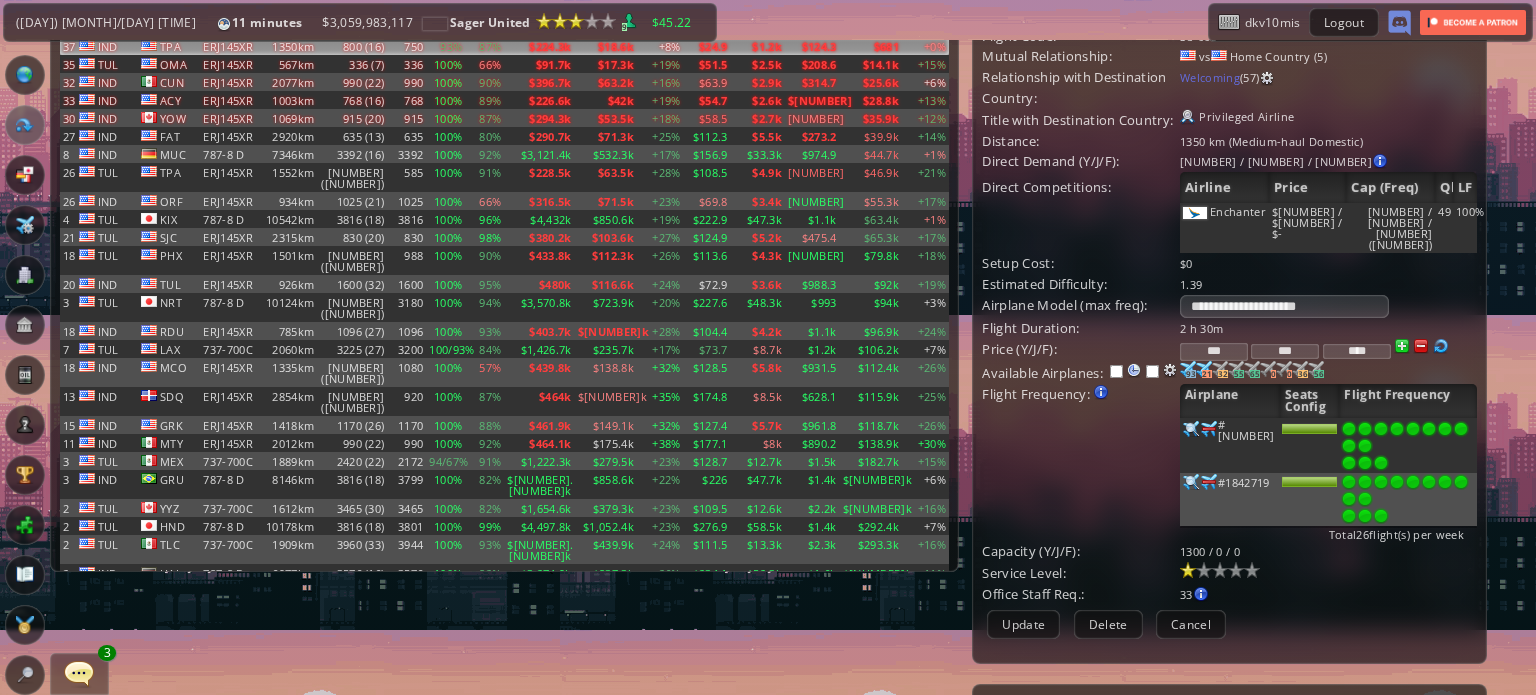 type on "***" 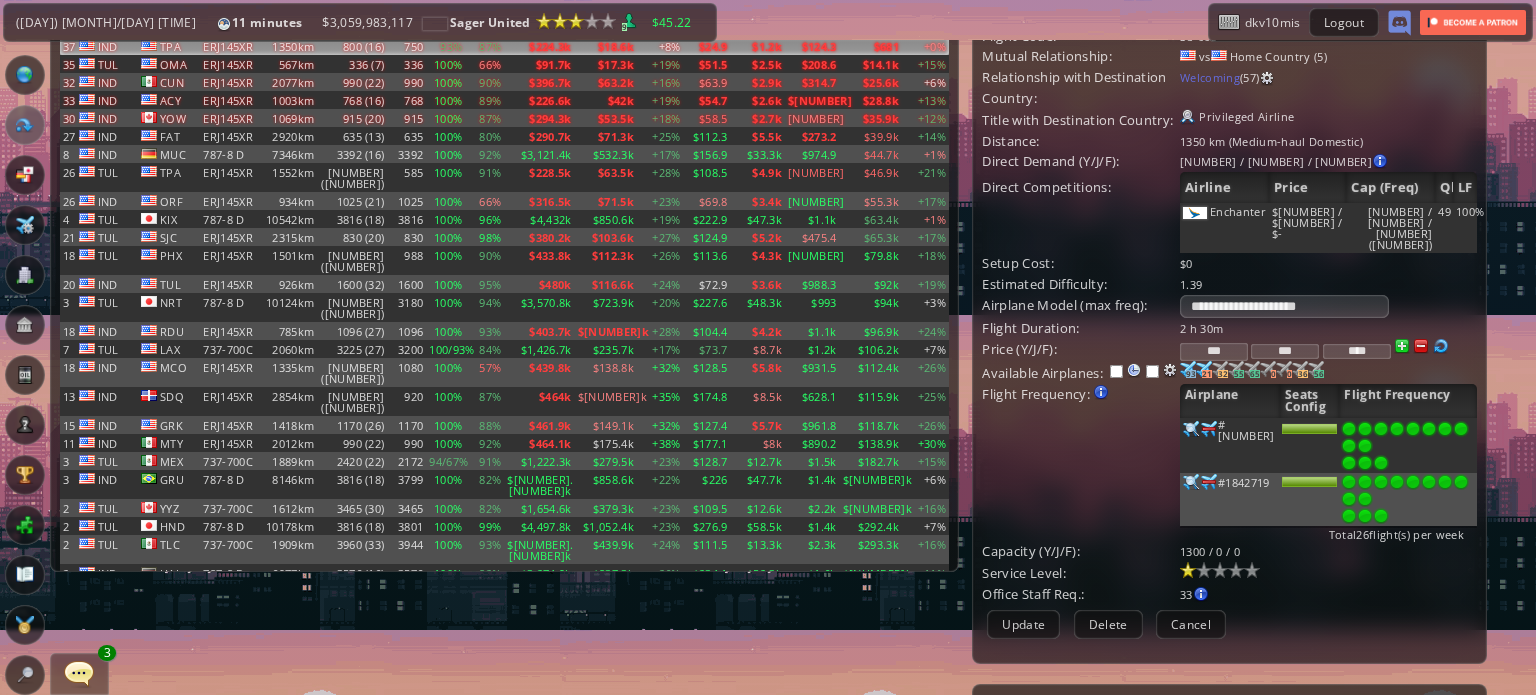 click on "Flight Frequency:
Increase/decrease the flight frequency by selecting/deselecting the airplane icons." at bounding box center (1081, 328) 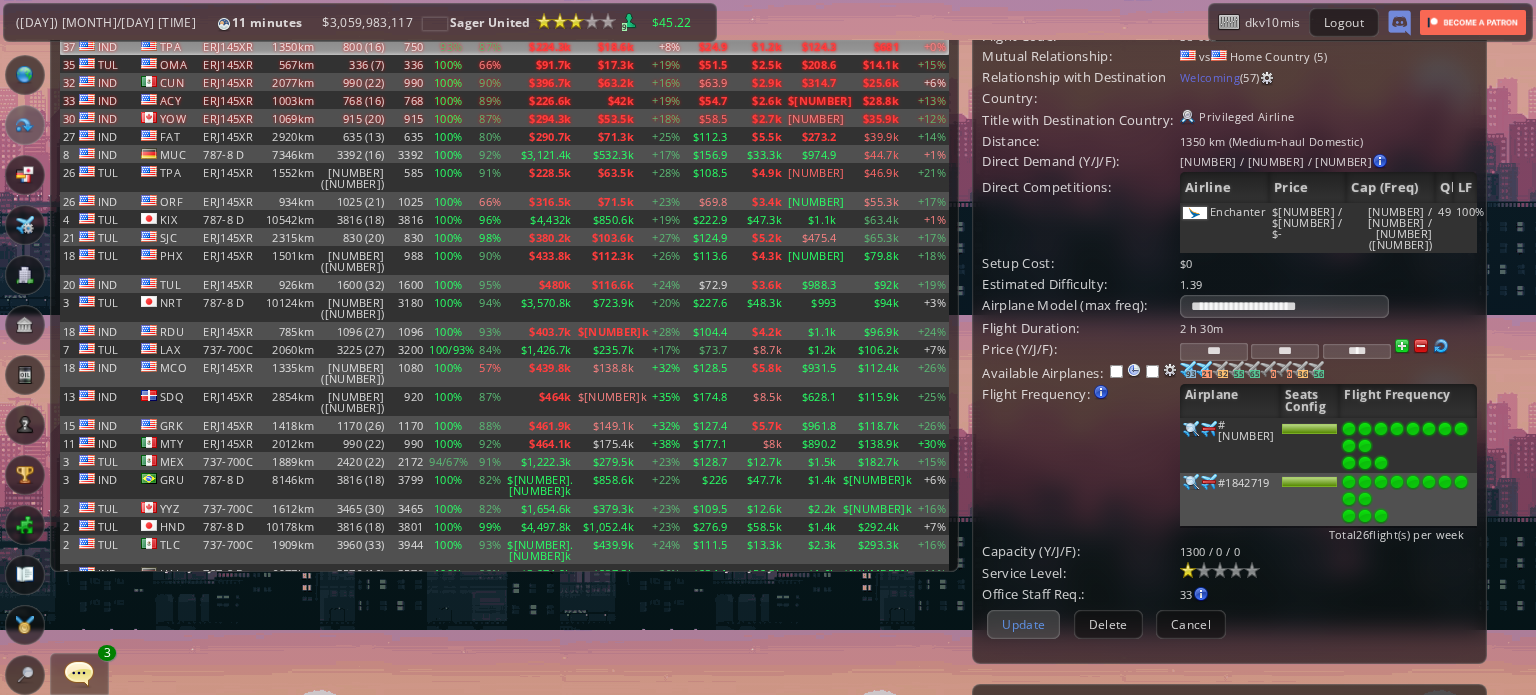 click on "Update" at bounding box center [1023, 624] 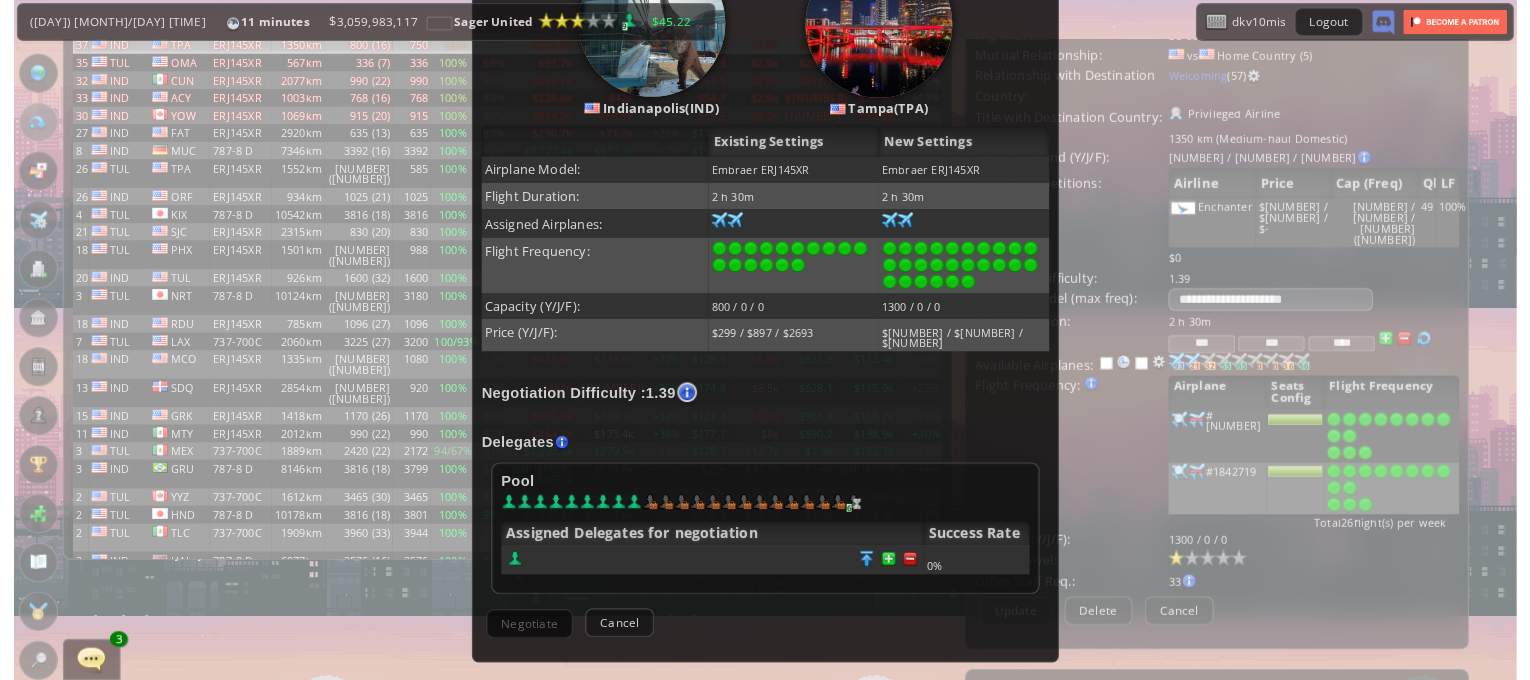 scroll, scrollTop: 325, scrollLeft: 0, axis: vertical 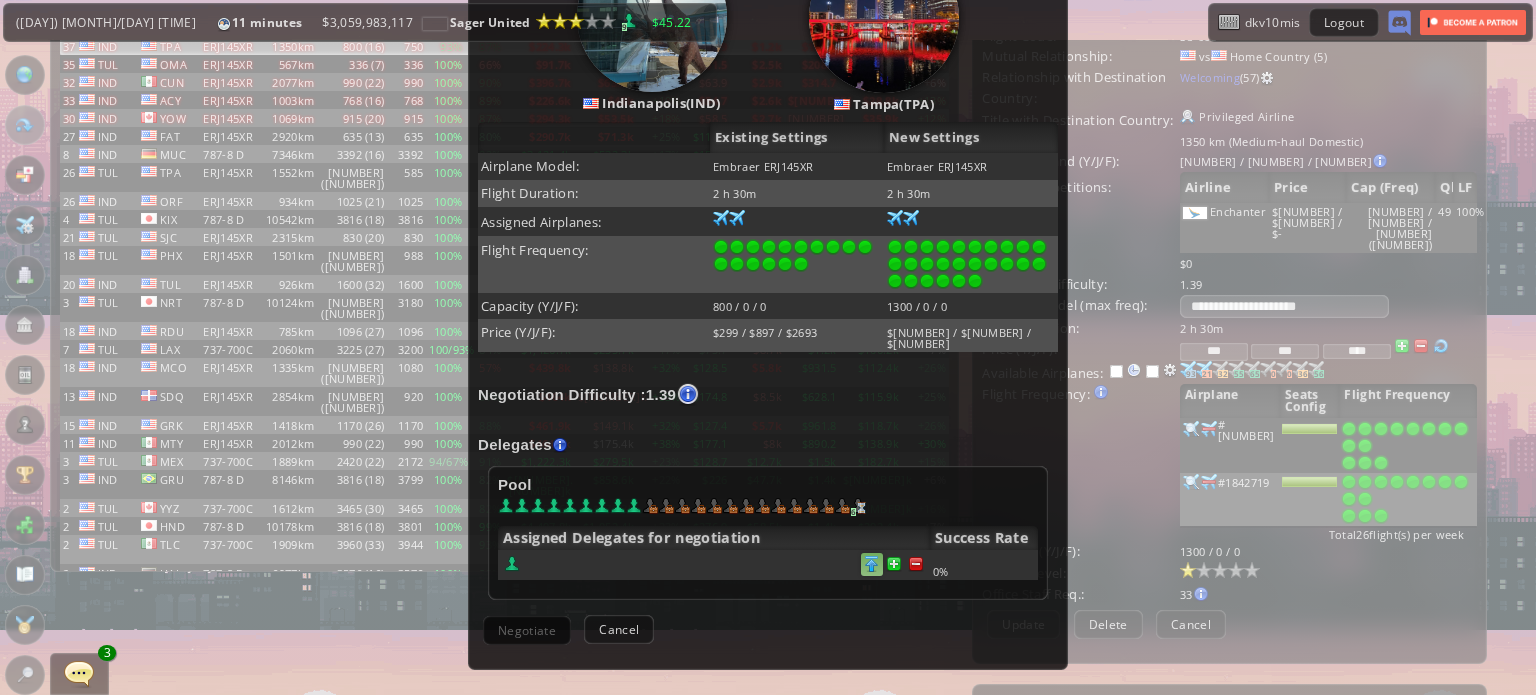 click at bounding box center (872, 564) 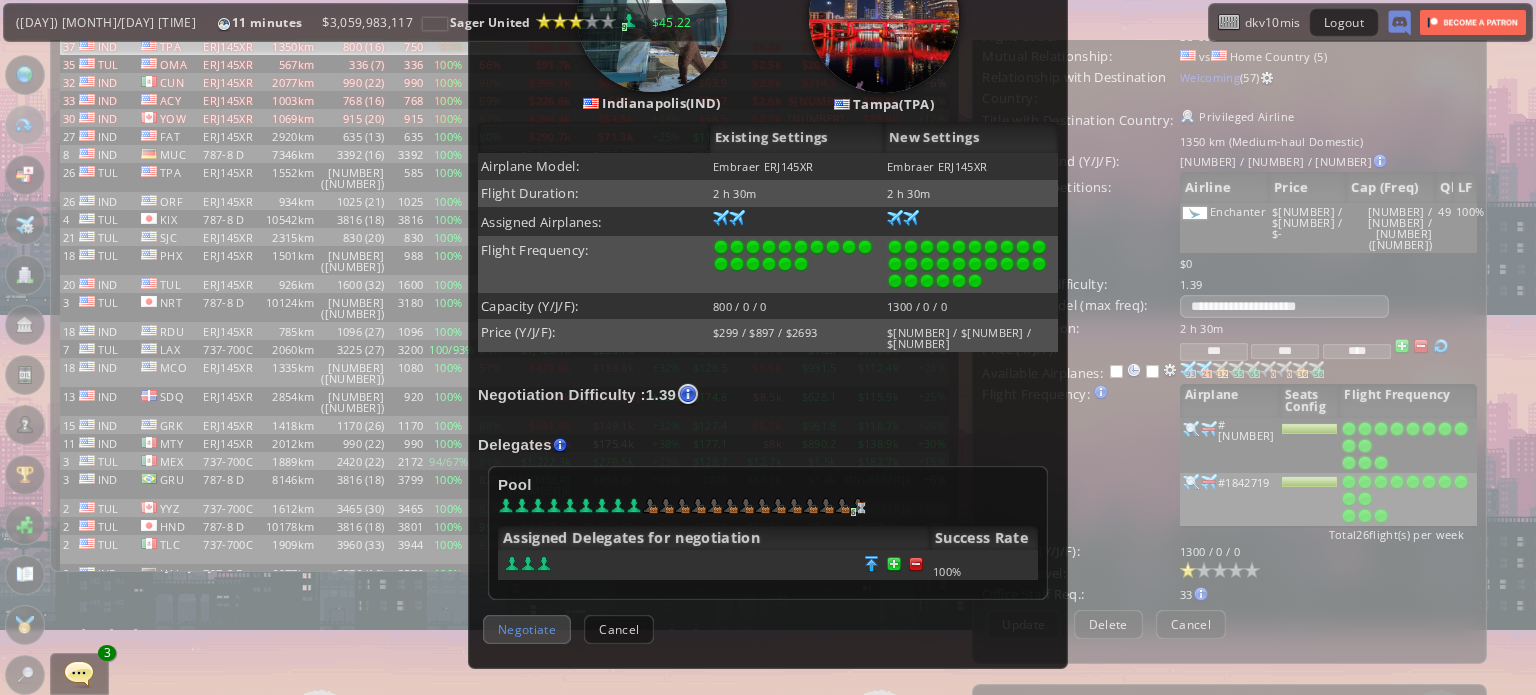 click on "Negotiate" at bounding box center (527, 629) 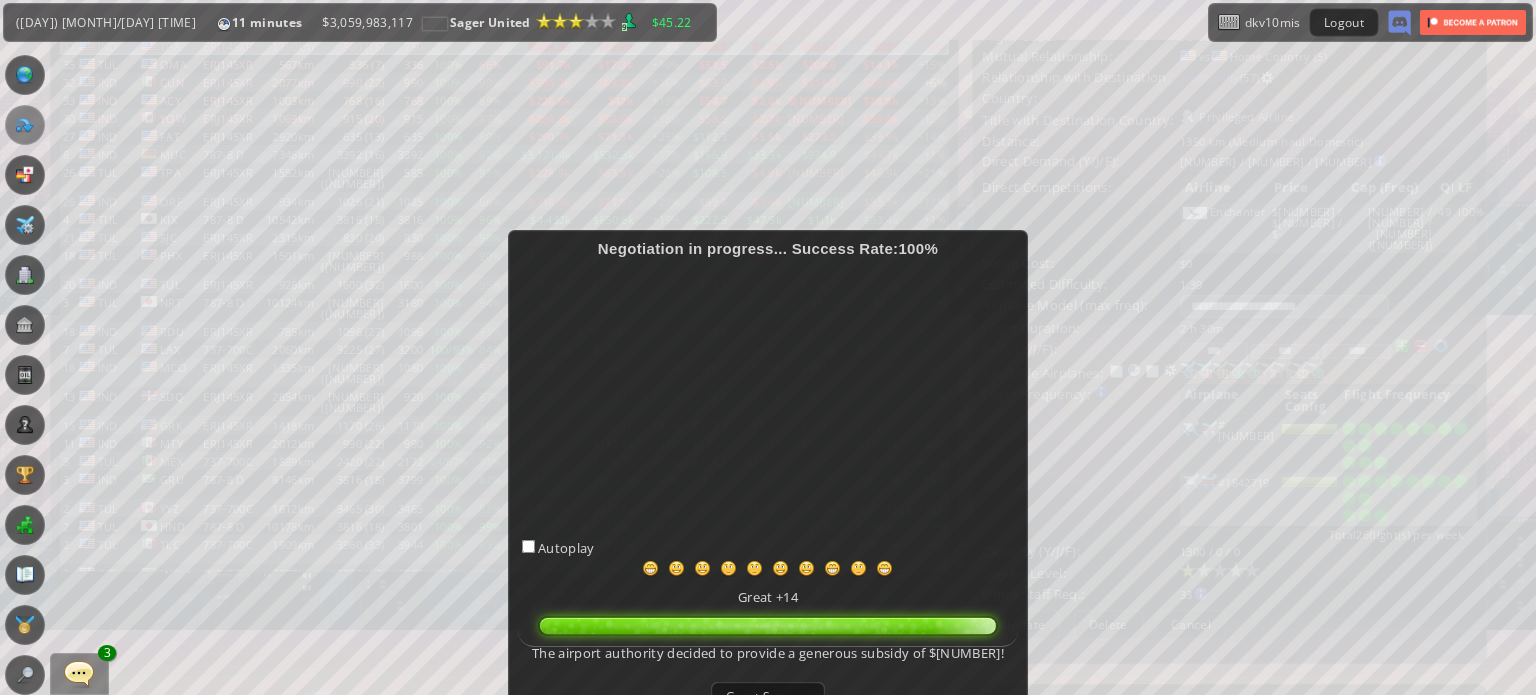scroll, scrollTop: 99, scrollLeft: 0, axis: vertical 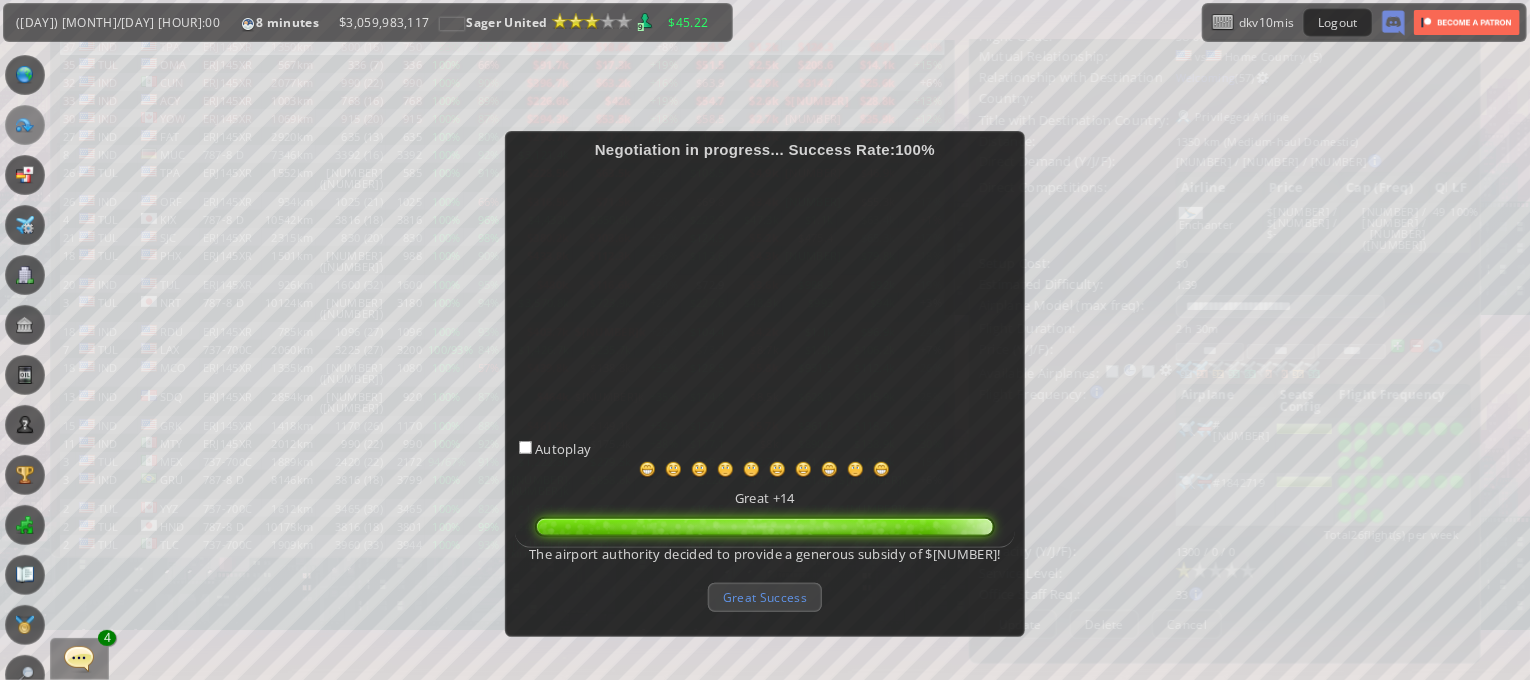 click on "Great Success" at bounding box center (765, 597) 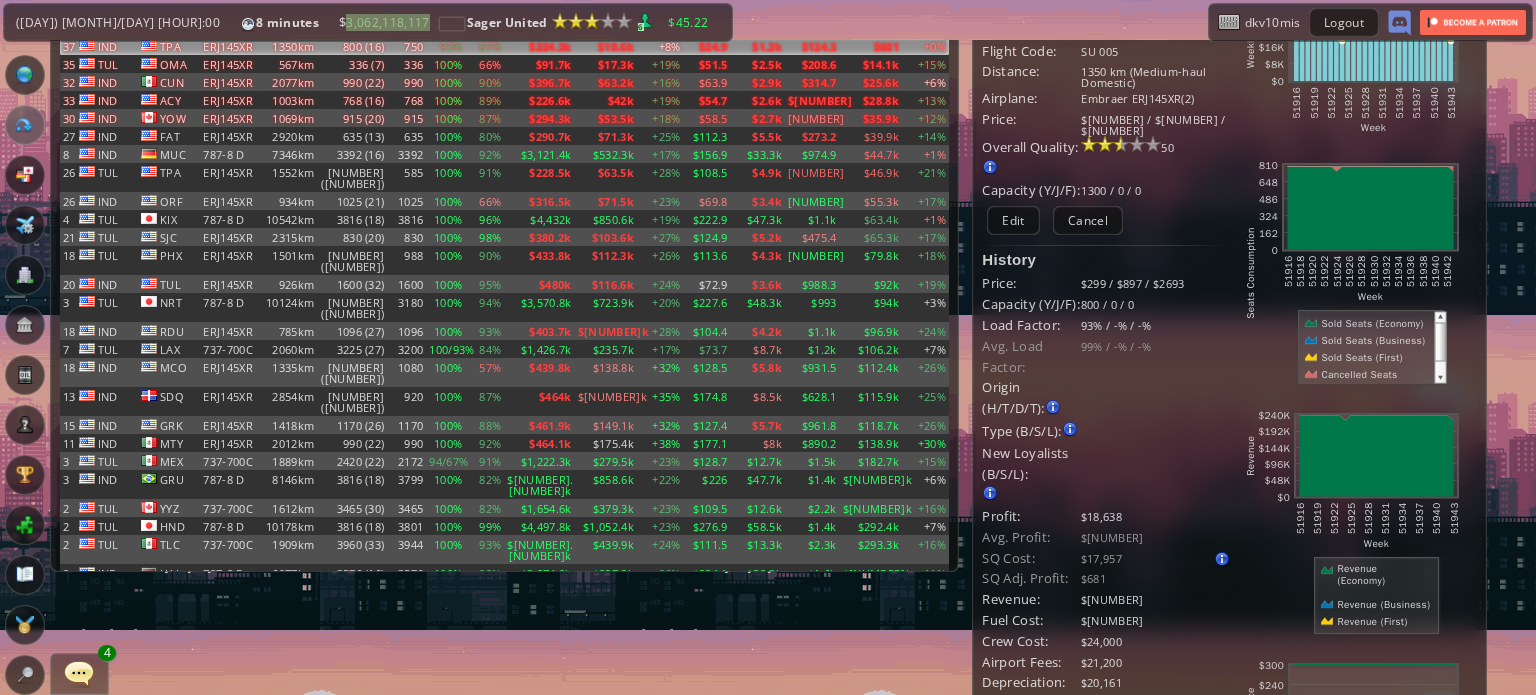 scroll, scrollTop: 0, scrollLeft: 0, axis: both 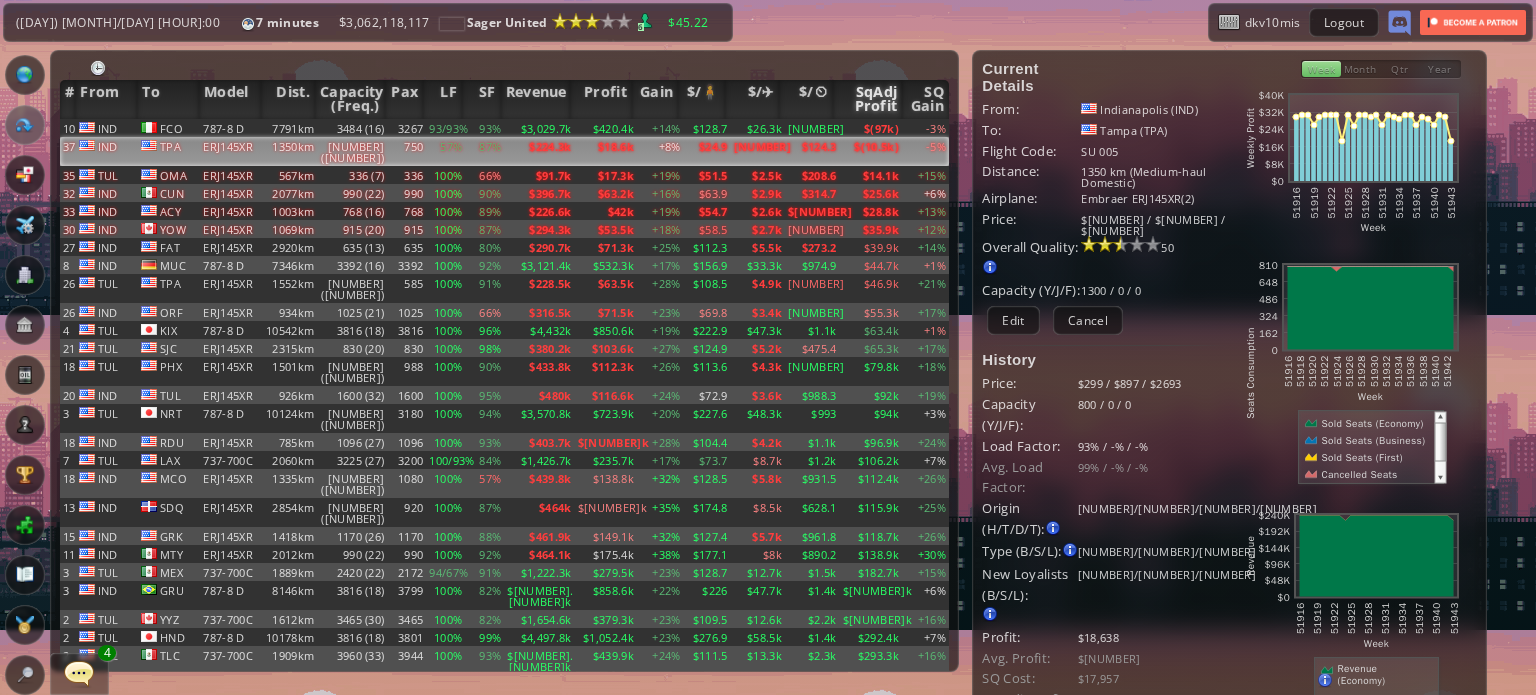 click on "SqAdj Profit" at bounding box center [868, 99] 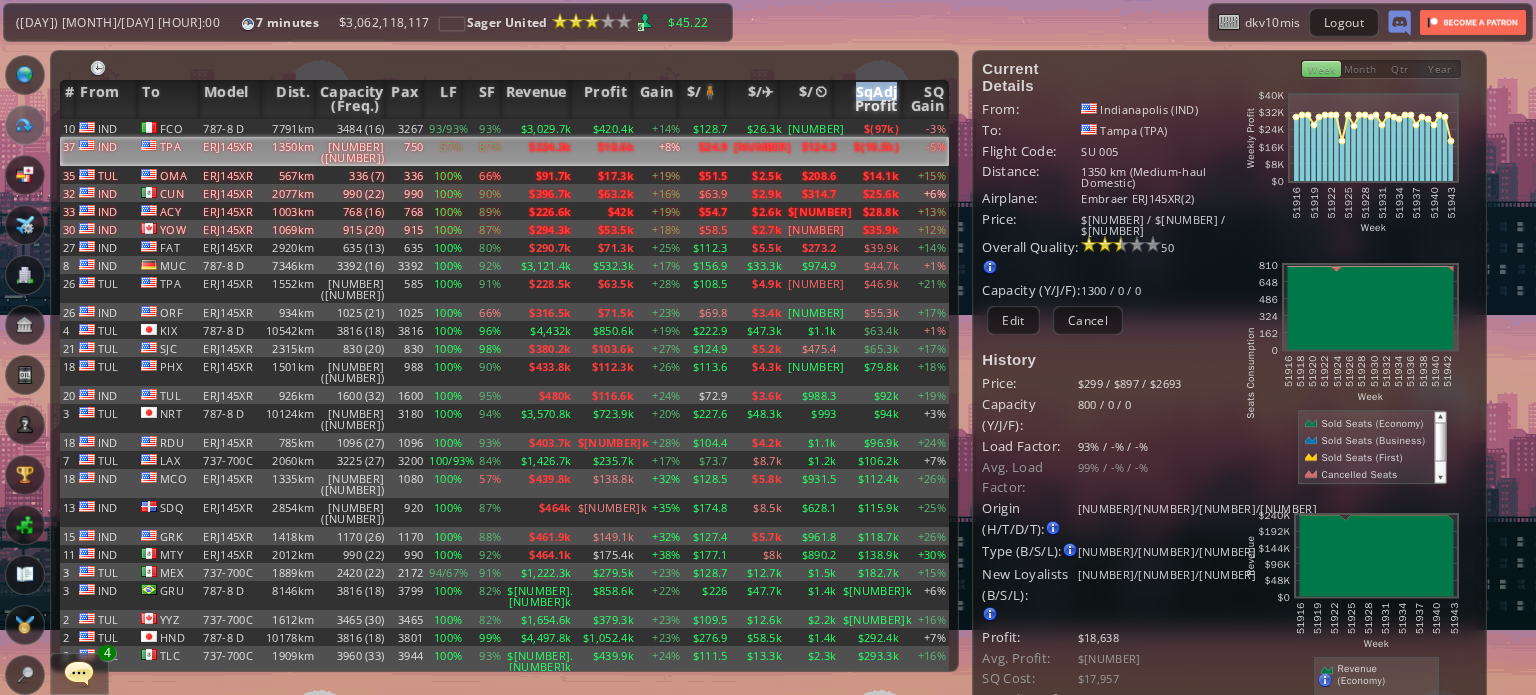 click on "SqAdj Profit" at bounding box center [868, 99] 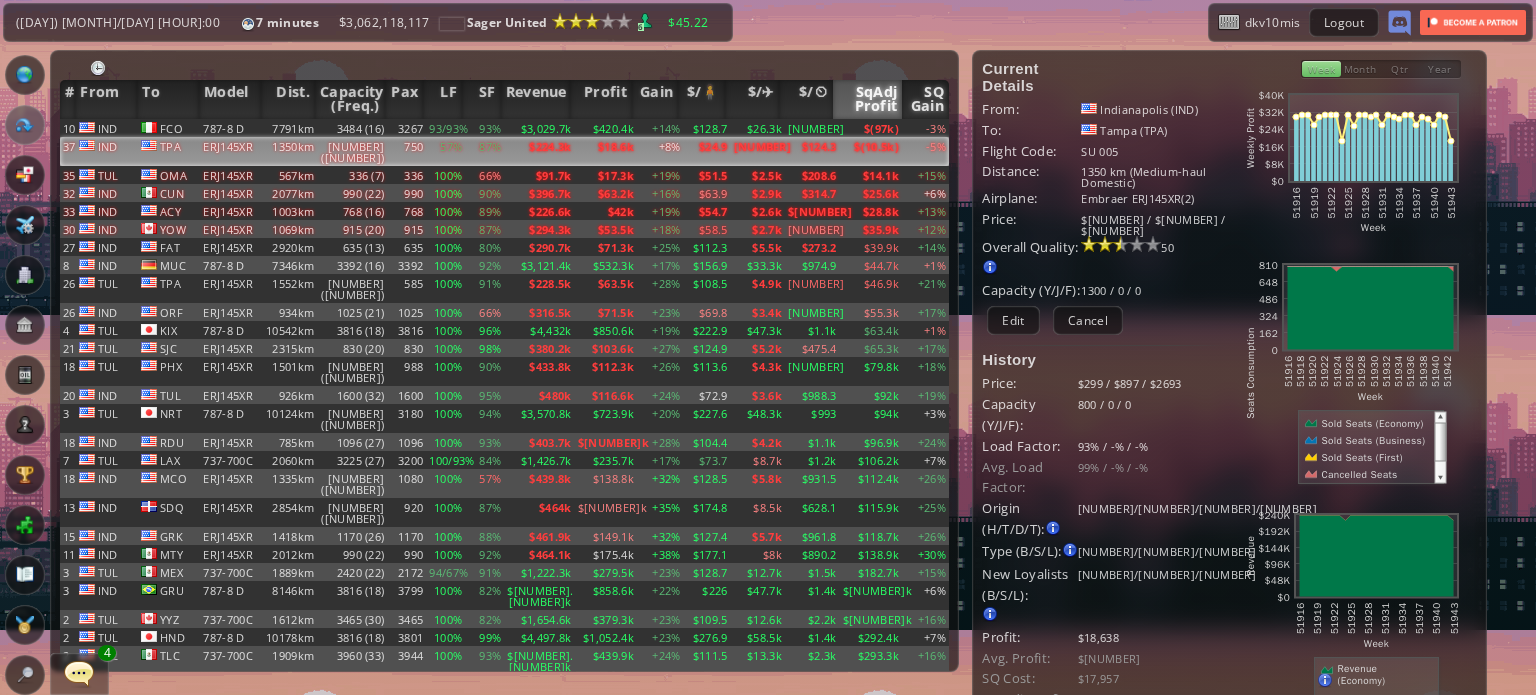 click on "SQ Gain" at bounding box center [925, 99] 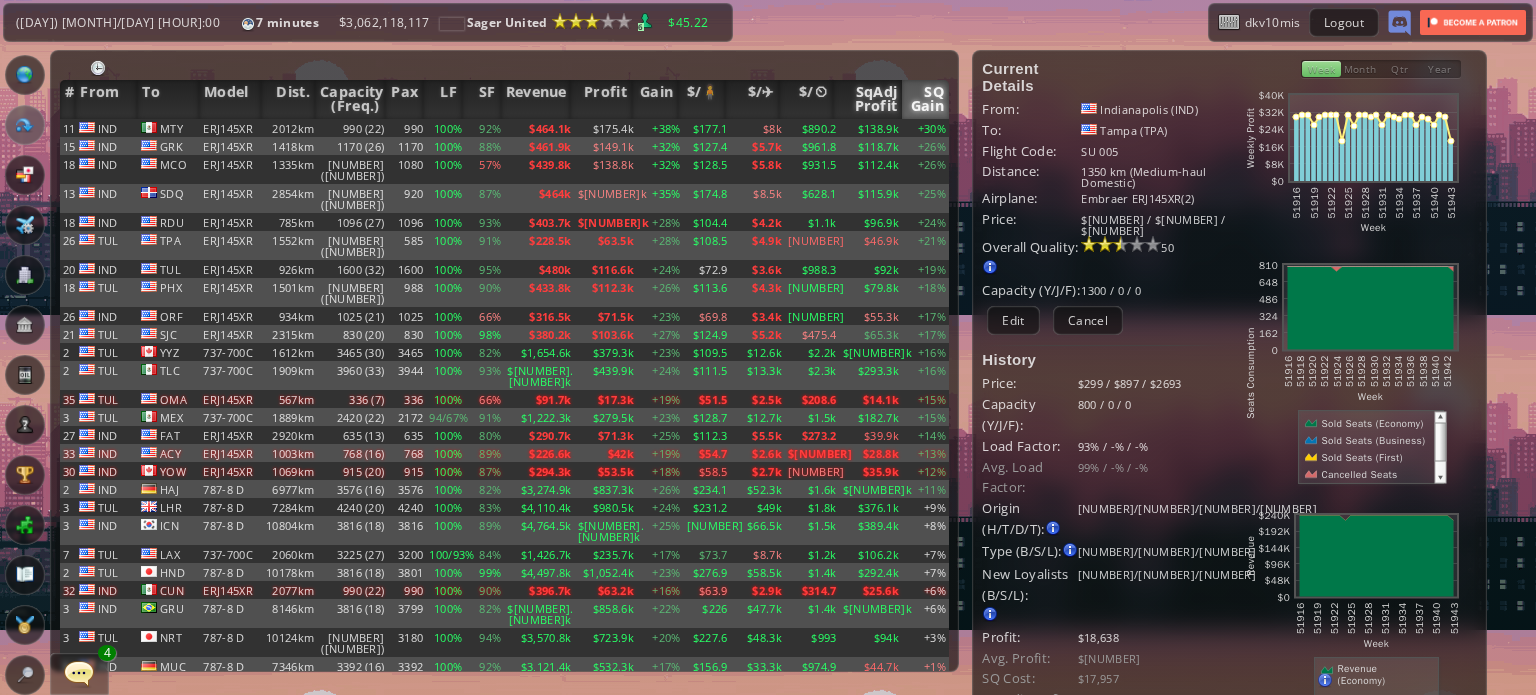 click on "SqAdj Profit" at bounding box center [868, 99] 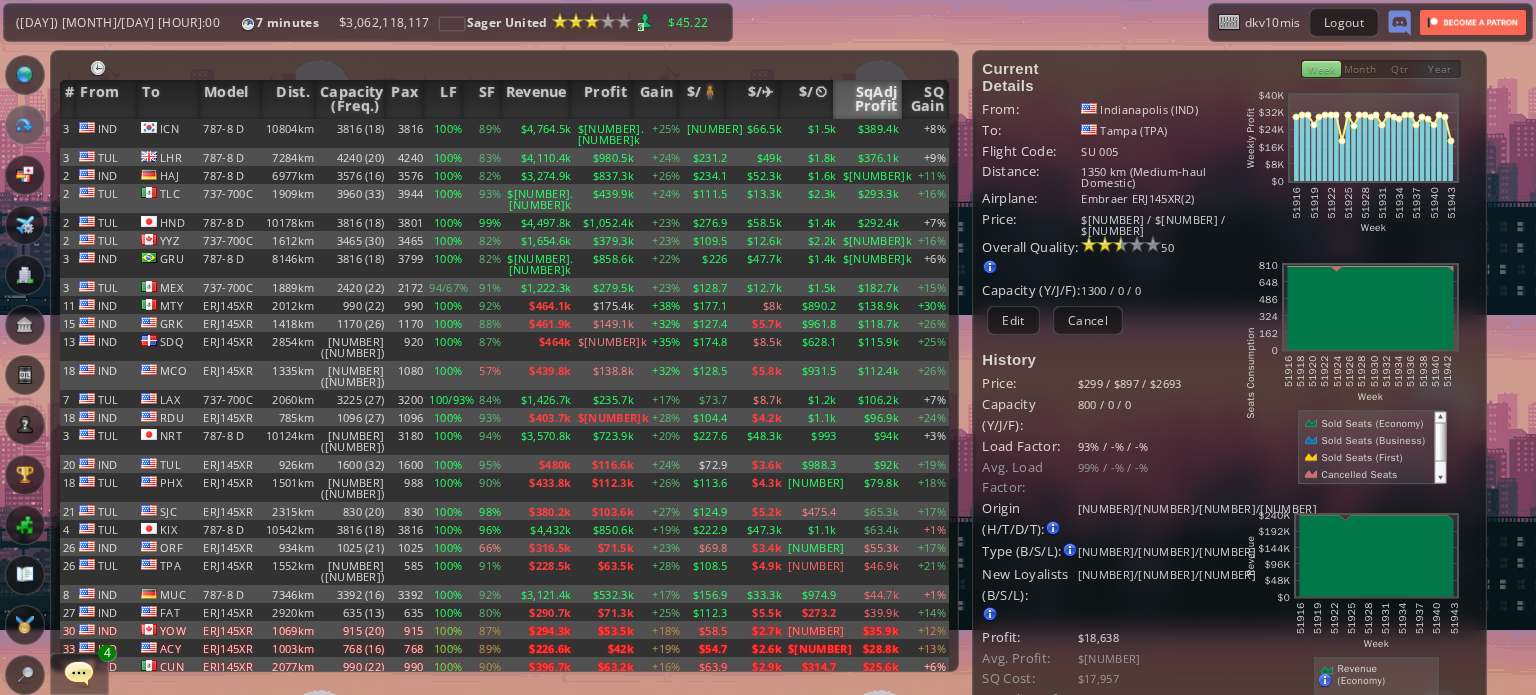 click on "SqAdj Profit" at bounding box center (868, 99) 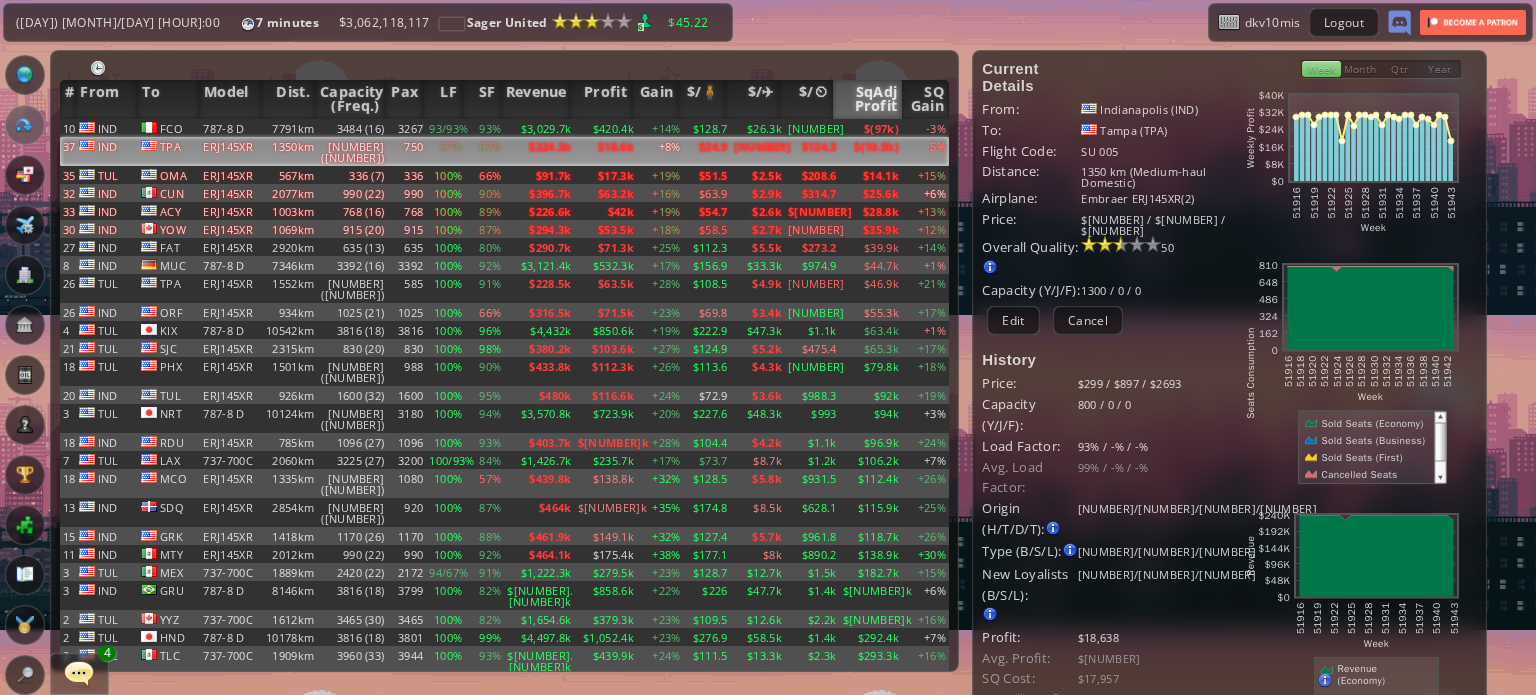click on "SqAdj Profit" at bounding box center [868, 99] 